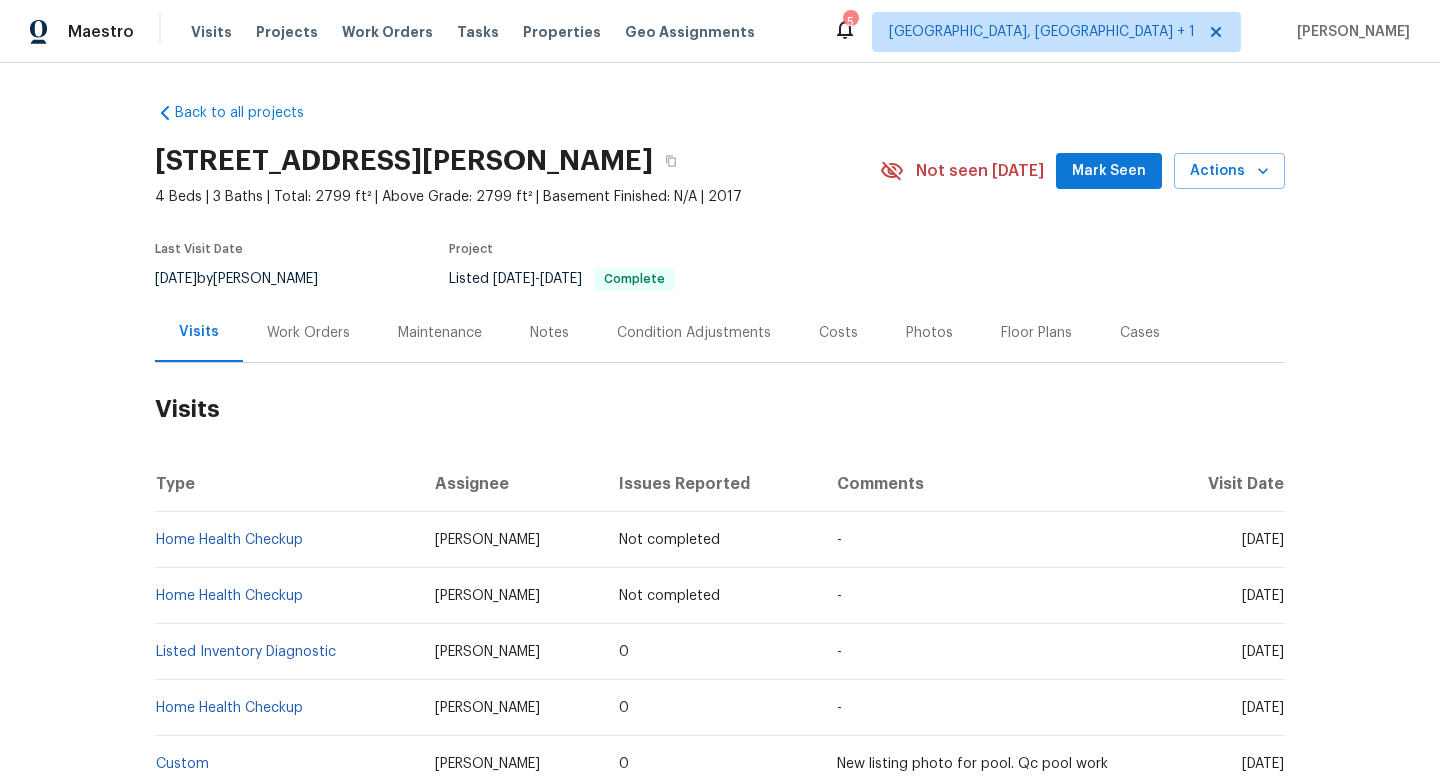 scroll, scrollTop: 0, scrollLeft: 0, axis: both 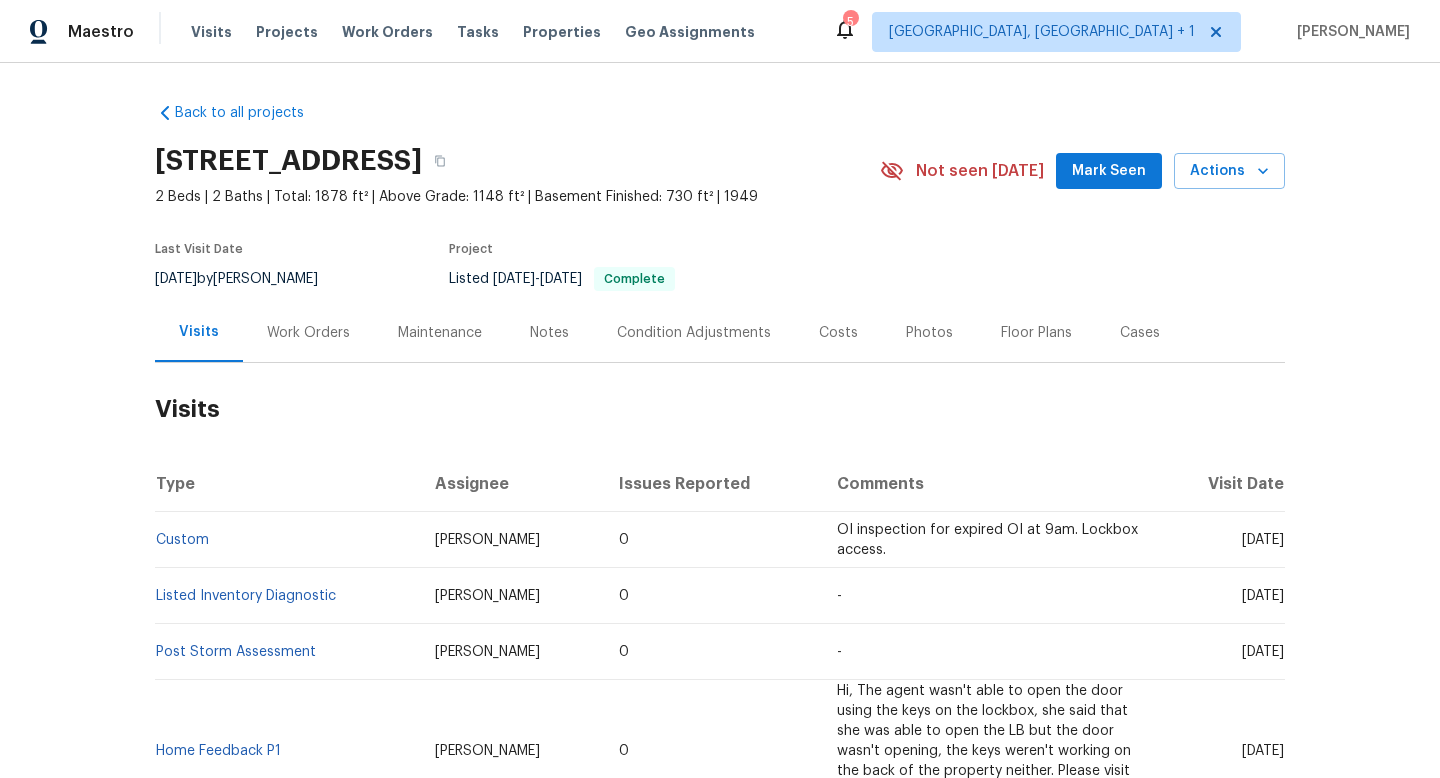 click on "Work Orders" at bounding box center [308, 333] 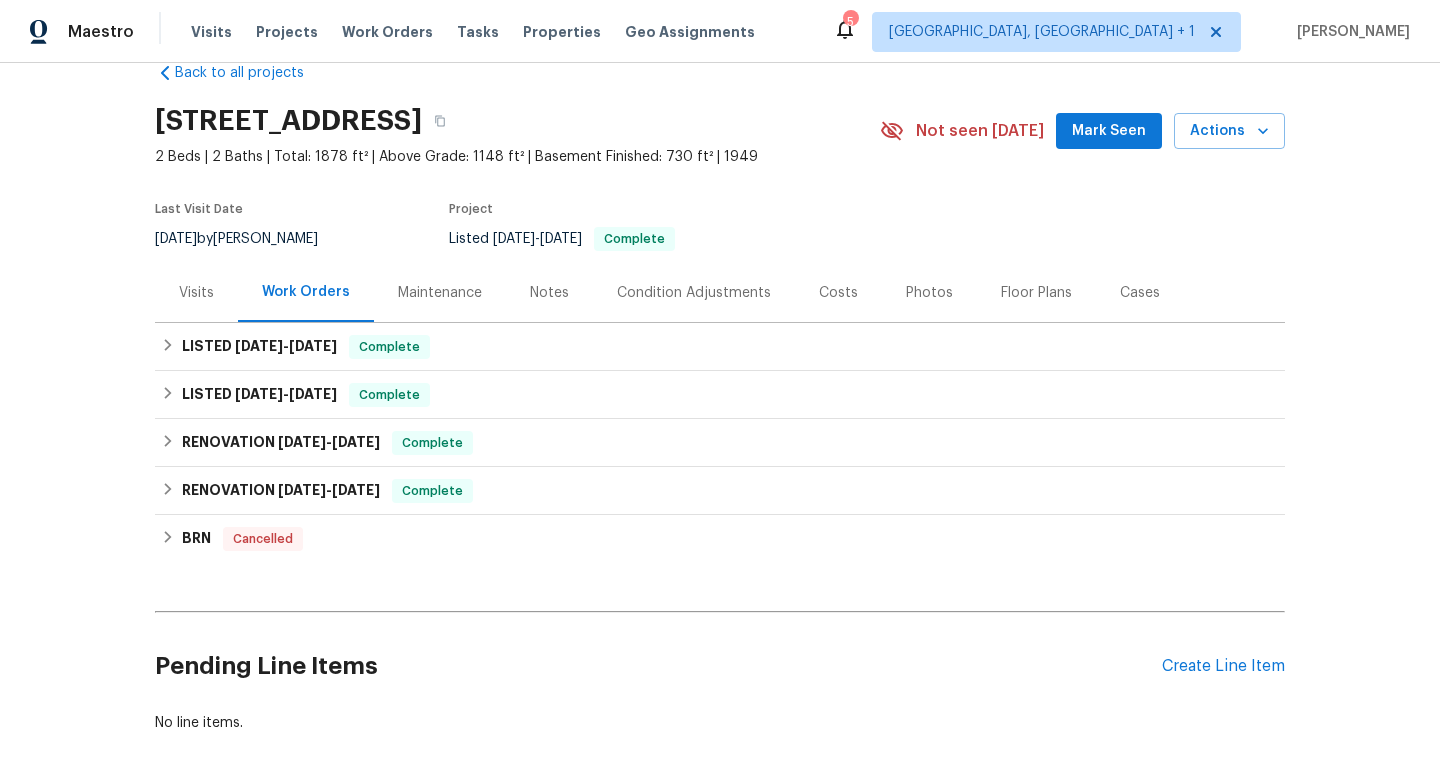 scroll, scrollTop: 43, scrollLeft: 0, axis: vertical 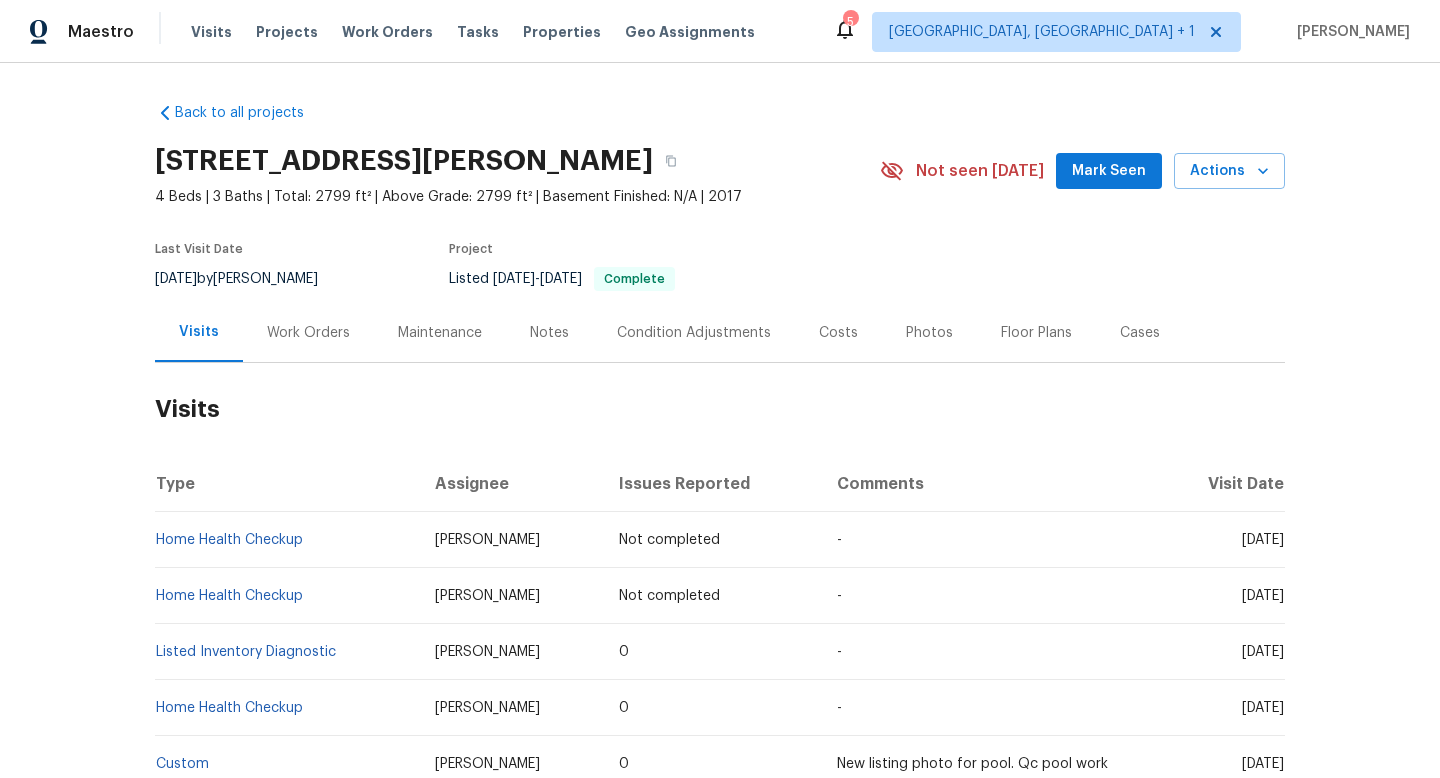 click on "6/26/2025  by  Wesley Brooks" at bounding box center [248, 279] 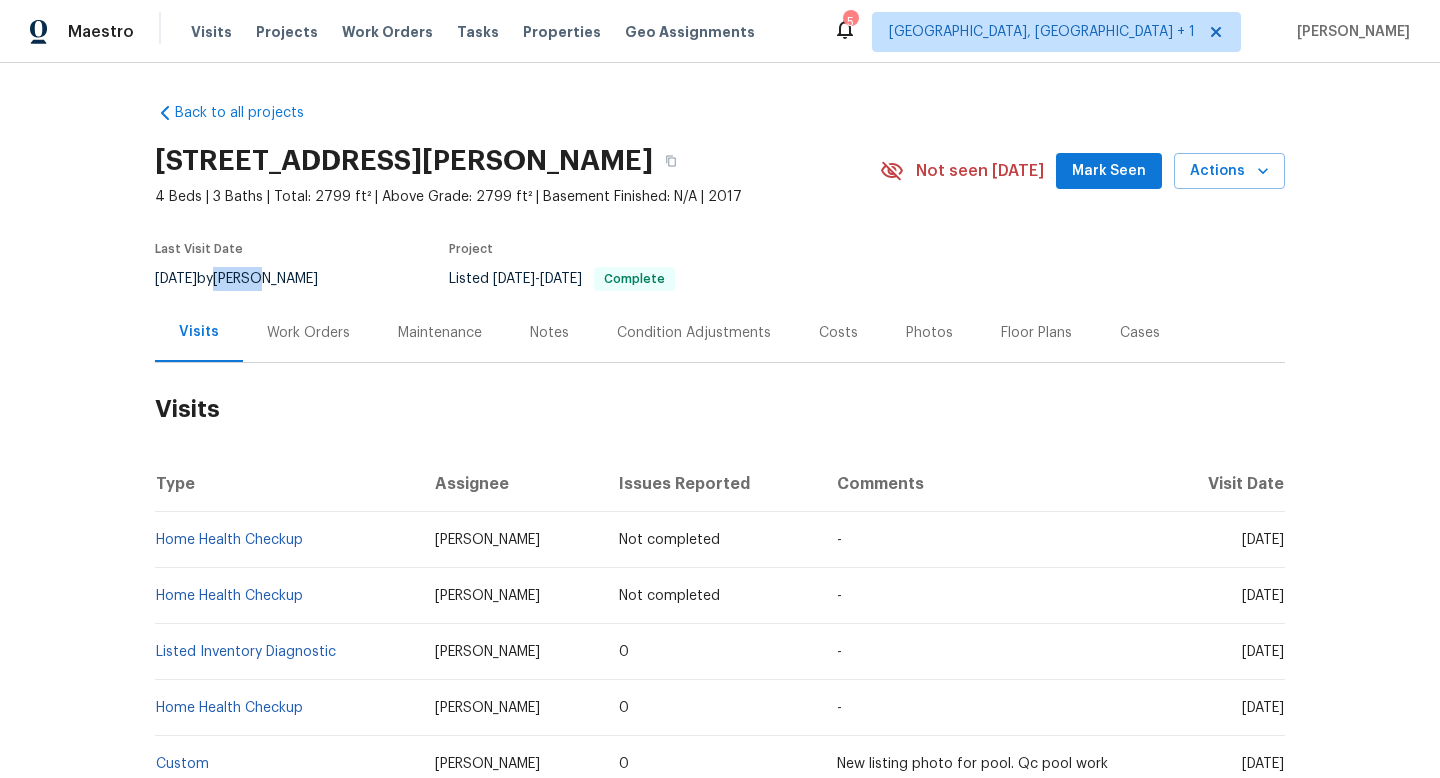 click on "6/26/2025  by  Wesley Brooks" at bounding box center (248, 279) 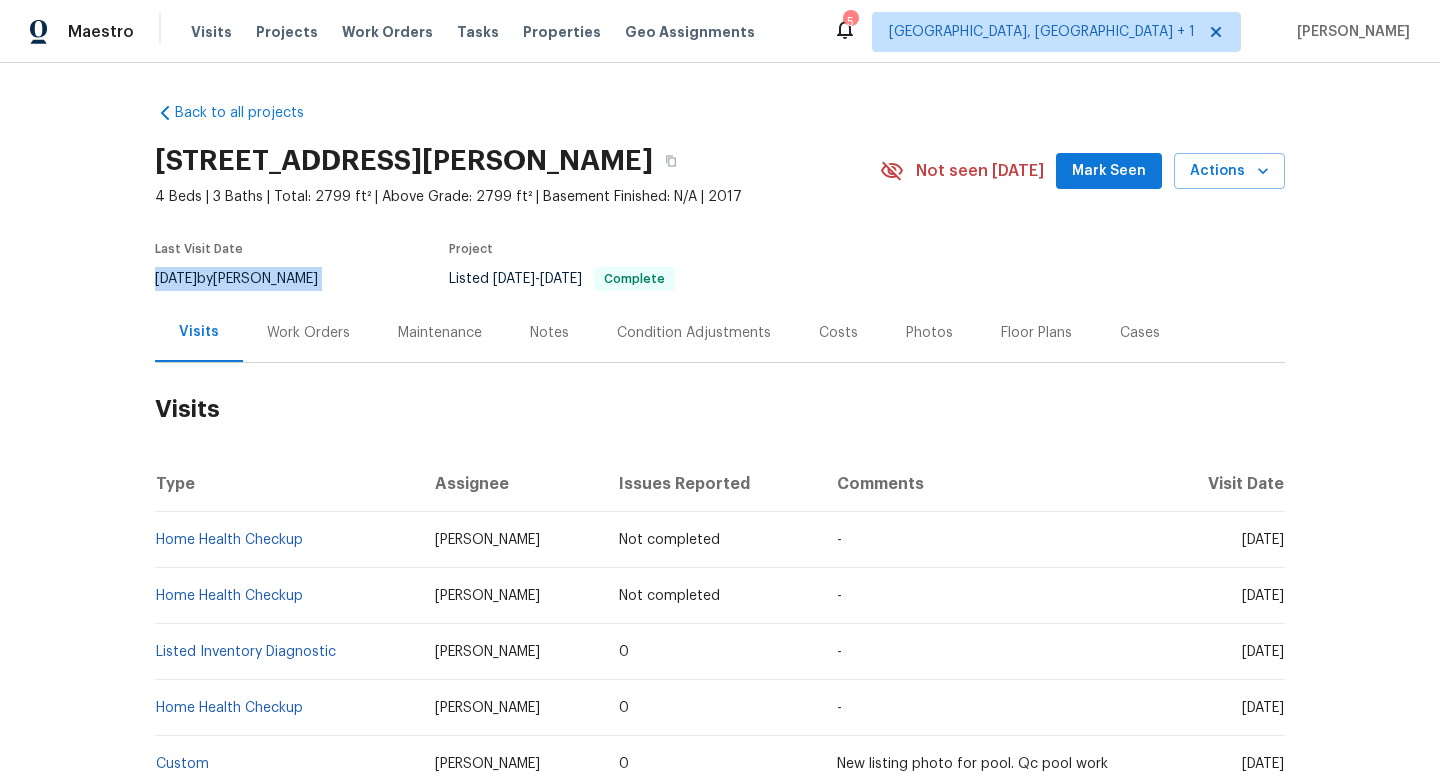copy on "6/26/2025  by  Wesley Brooks" 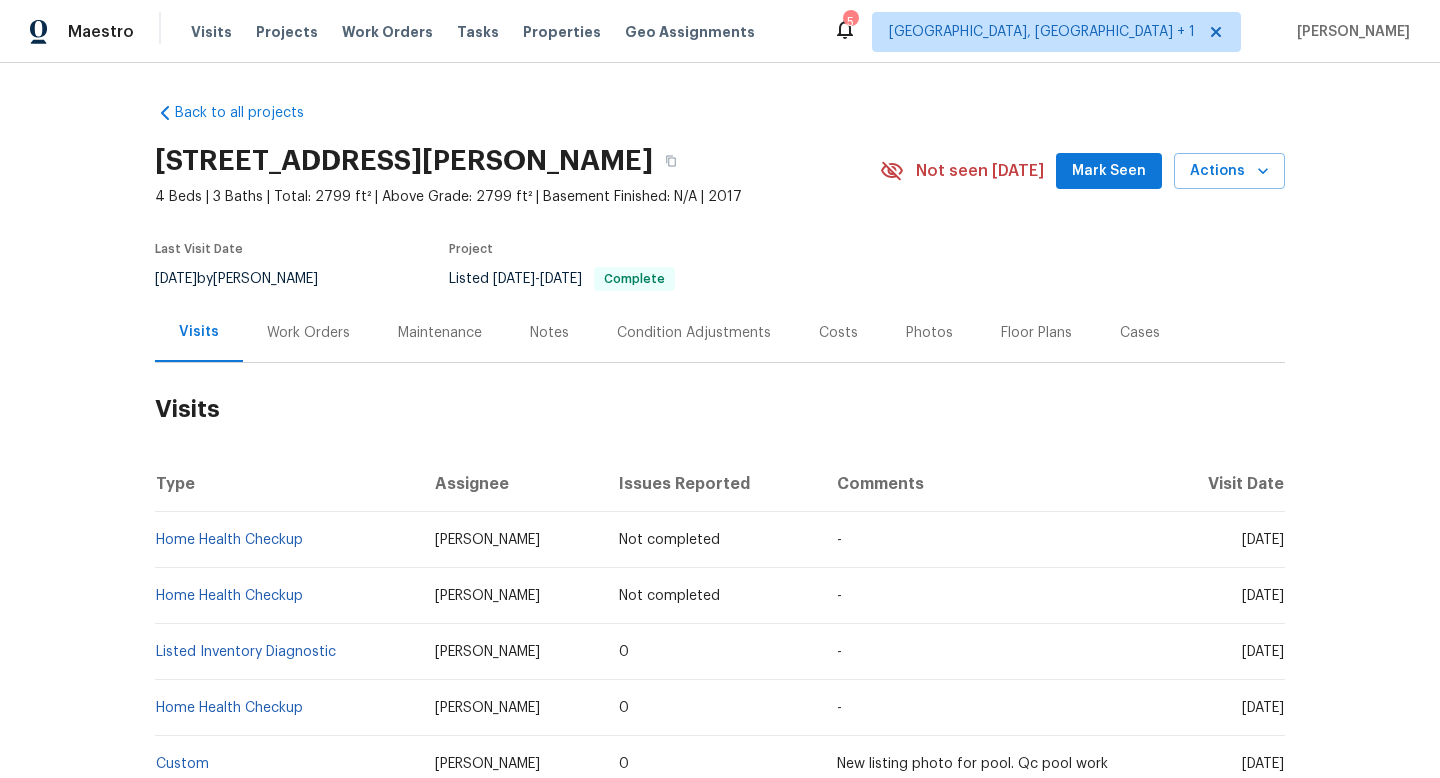 click on "Work Orders" at bounding box center (308, 333) 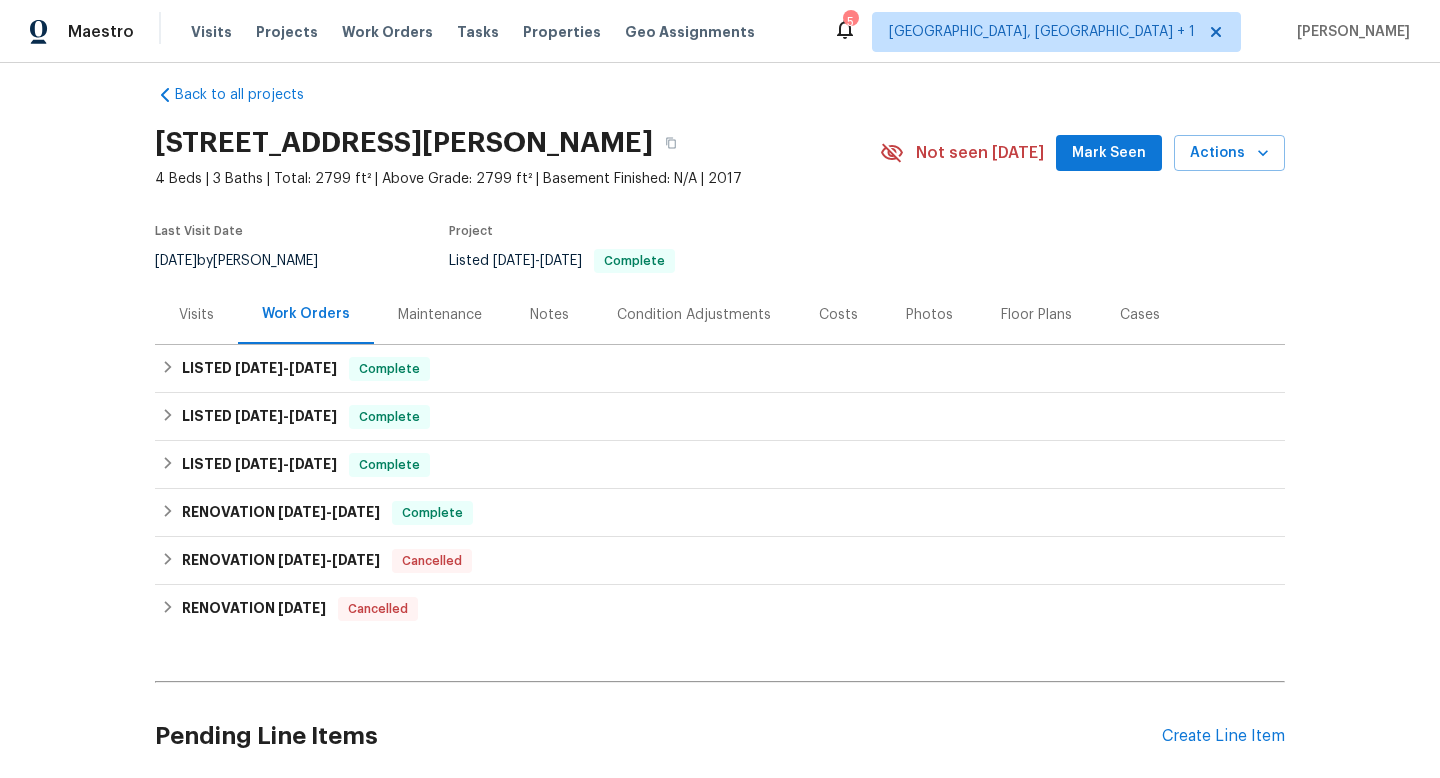 scroll, scrollTop: 26, scrollLeft: 0, axis: vertical 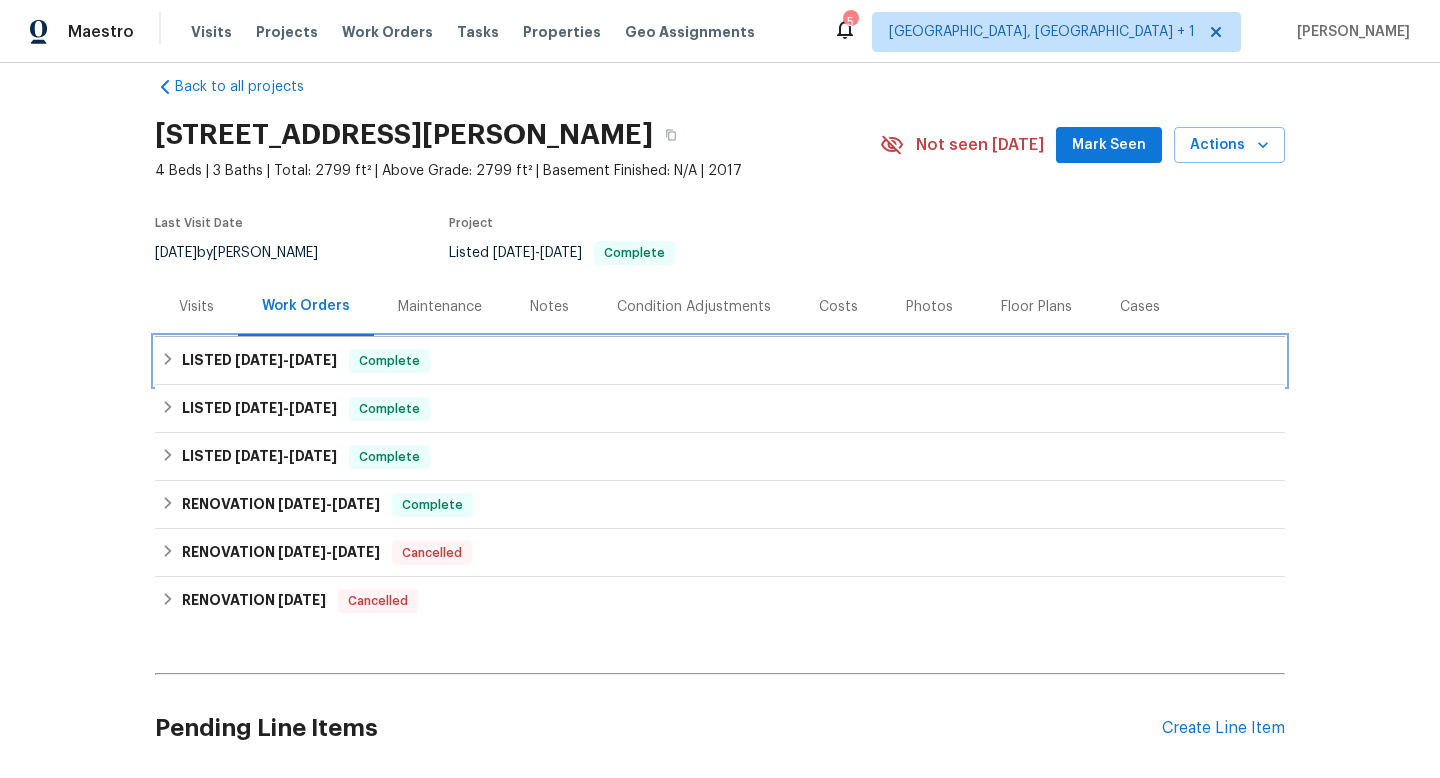 click on "6/24/25  -  6/27/25" at bounding box center [286, 360] 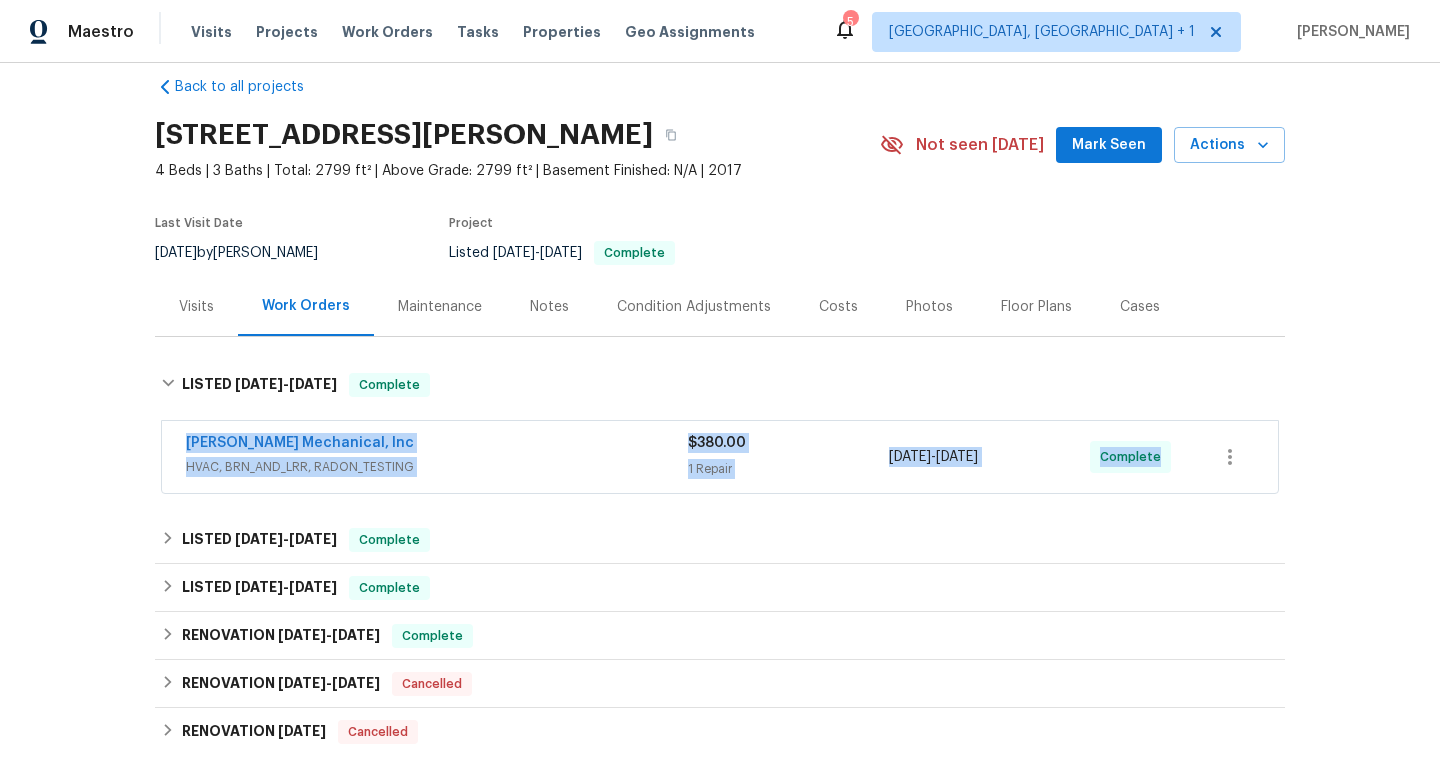 drag, startPoint x: 171, startPoint y: 434, endPoint x: 1250, endPoint y: 463, distance: 1079.3896 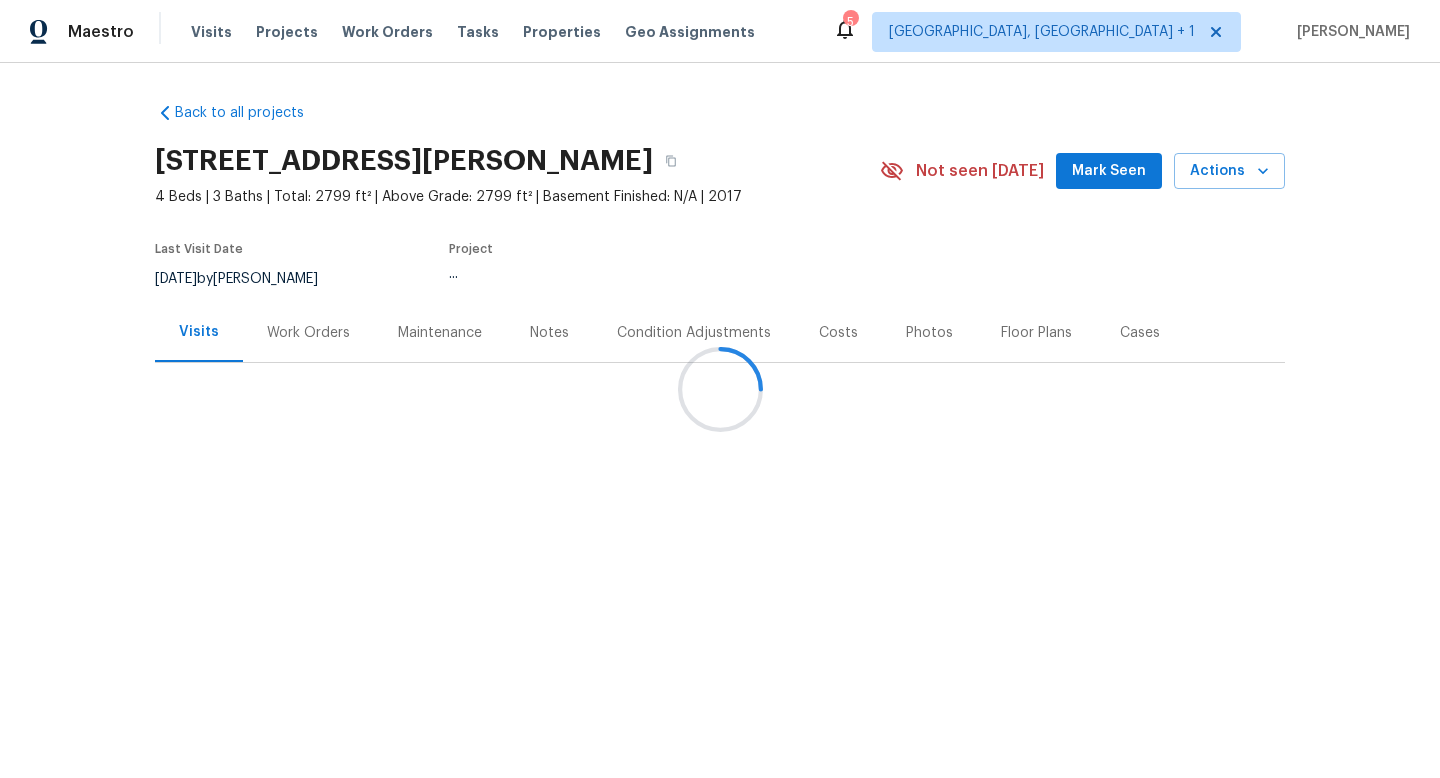 scroll, scrollTop: 0, scrollLeft: 0, axis: both 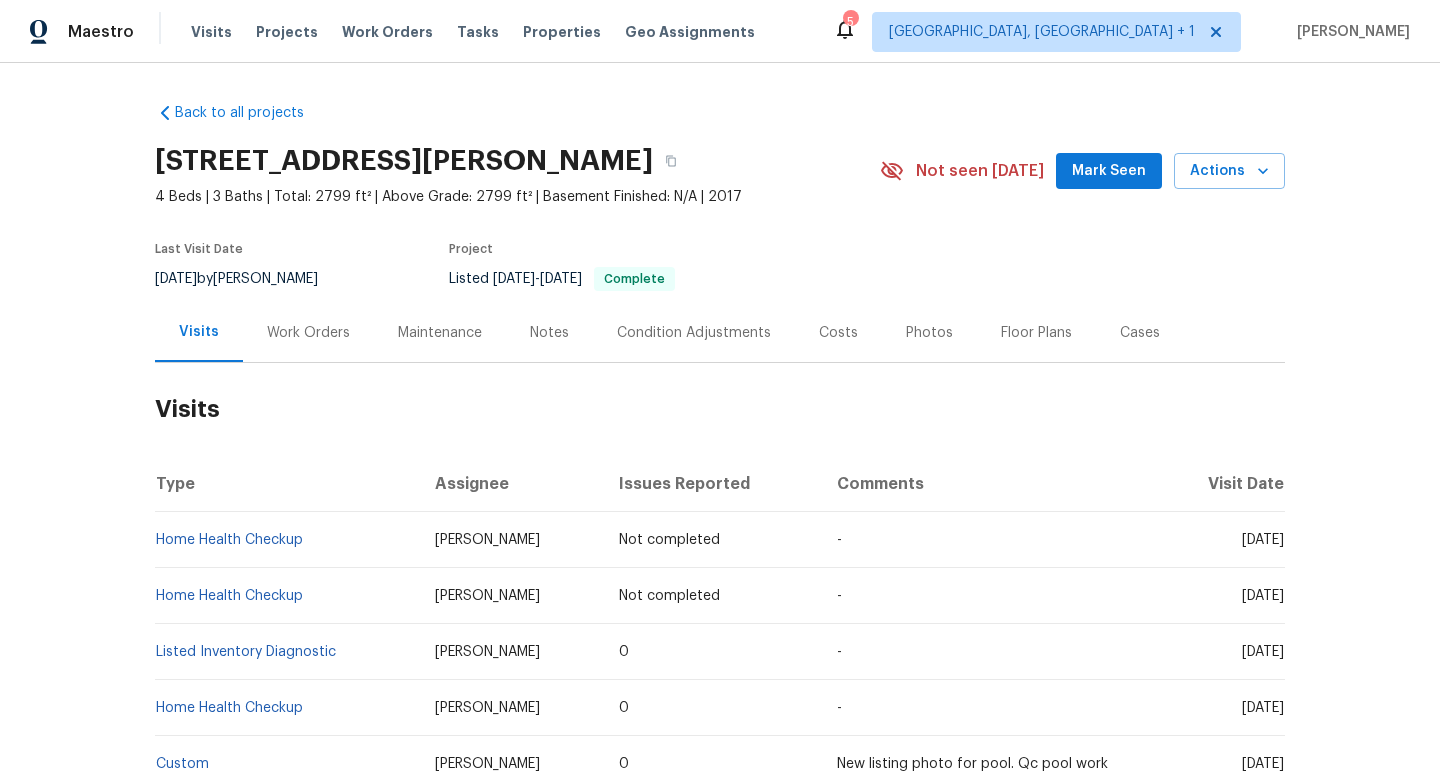 click on "Cases" at bounding box center [1140, 333] 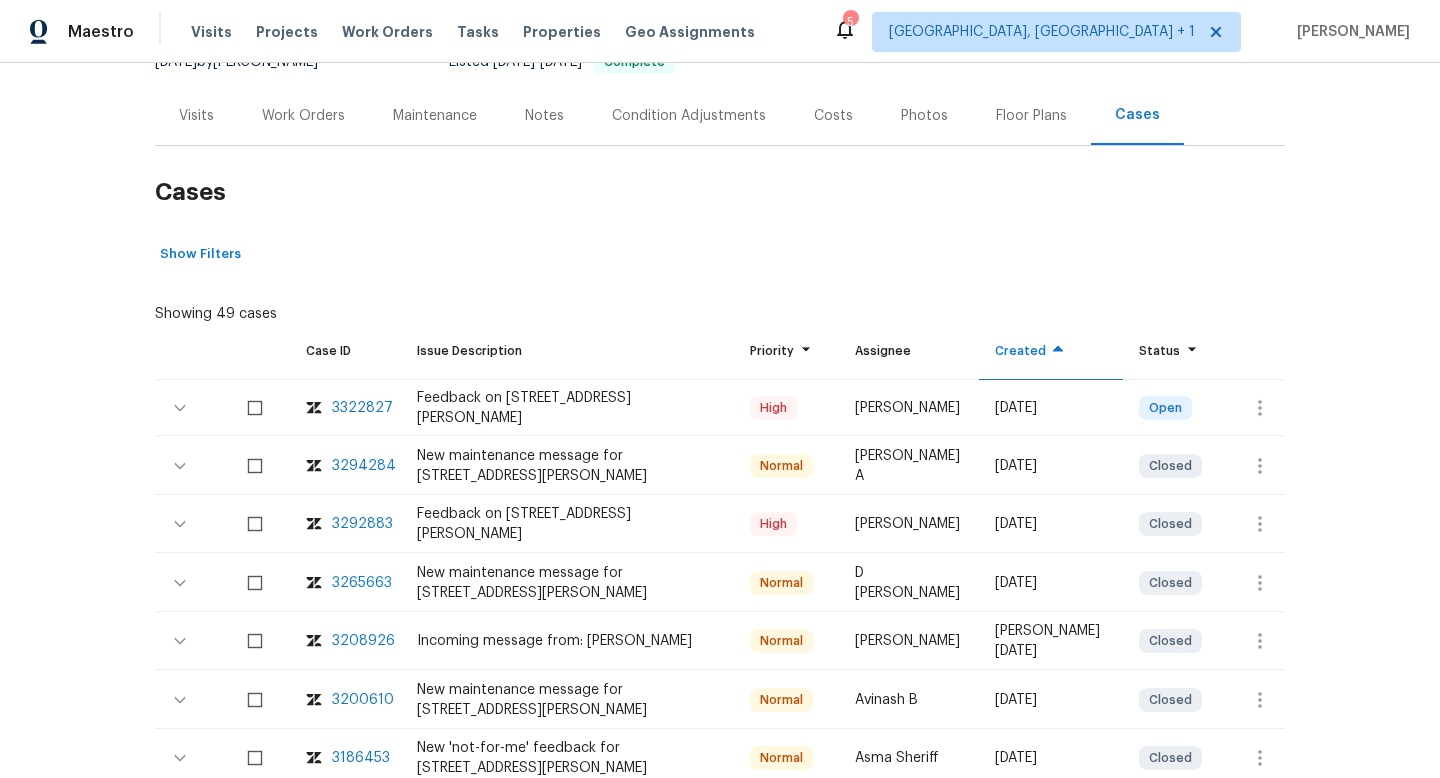 scroll, scrollTop: 242, scrollLeft: 0, axis: vertical 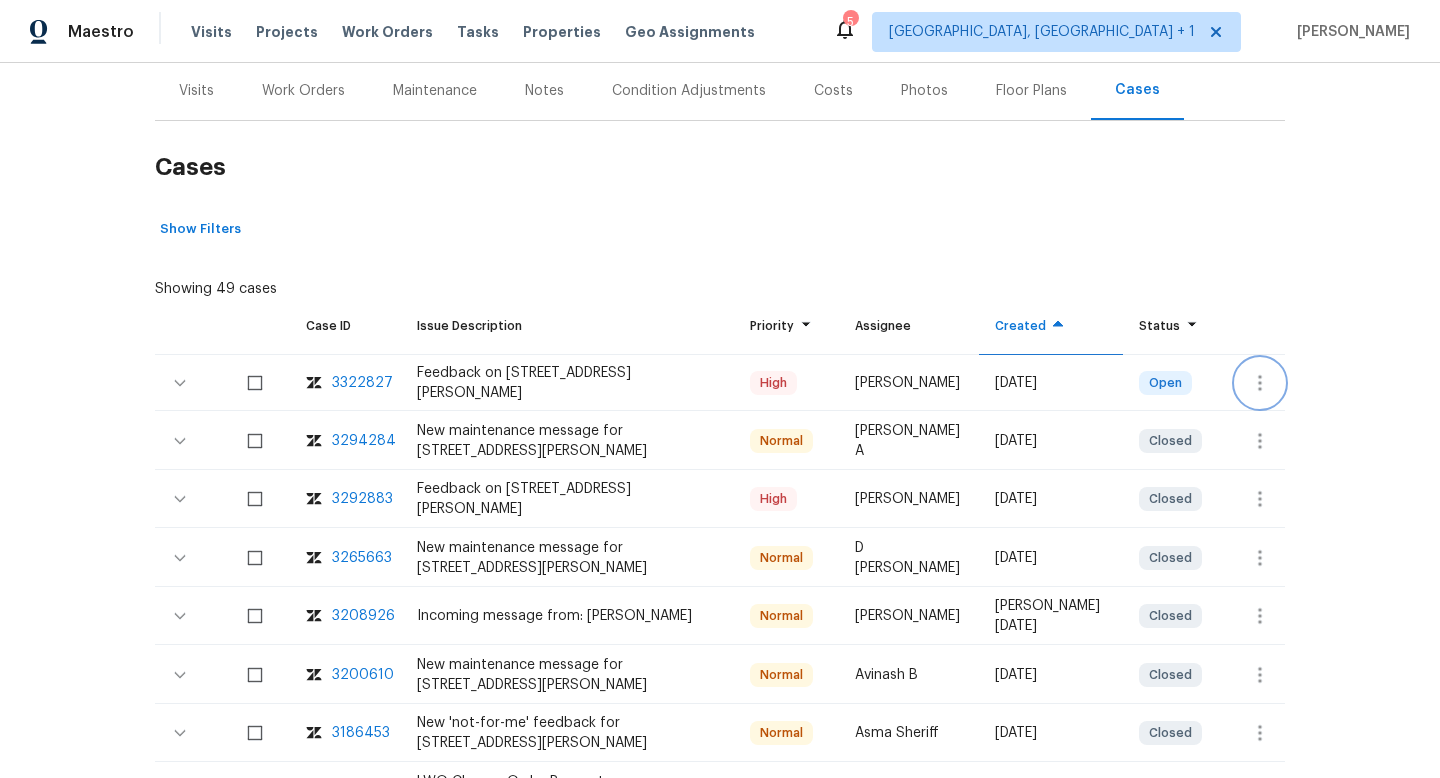 click at bounding box center (1260, 383) 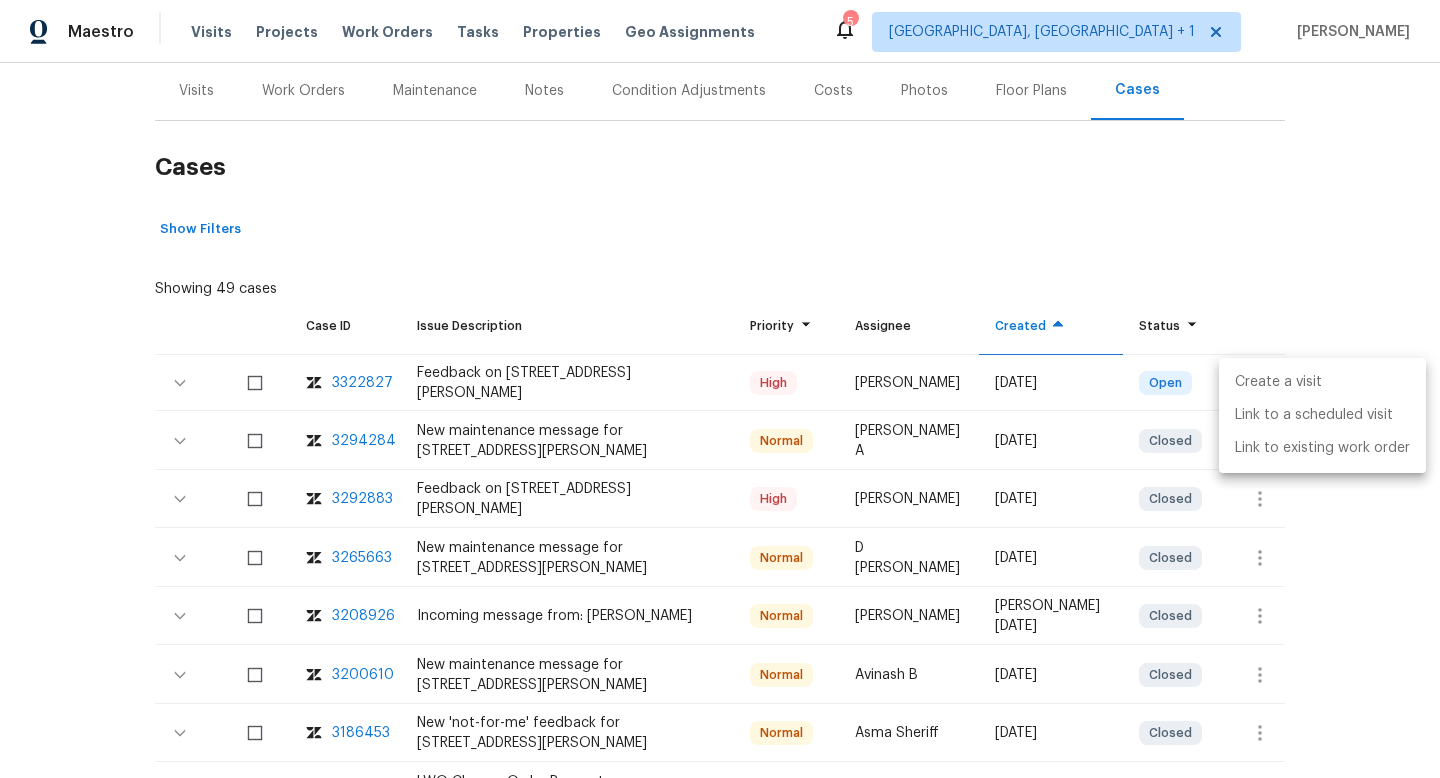 click on "Create a visit" at bounding box center [1322, 382] 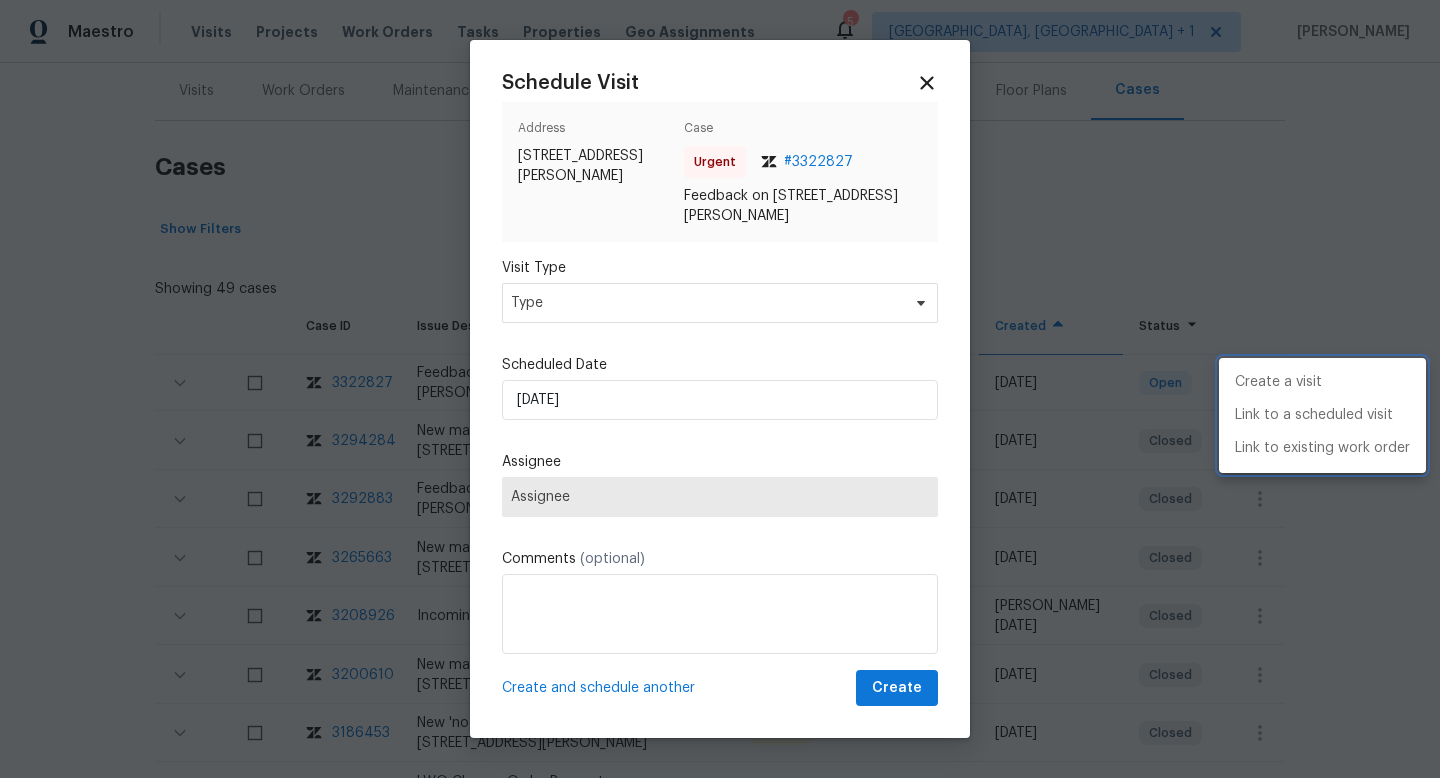 click at bounding box center (720, 389) 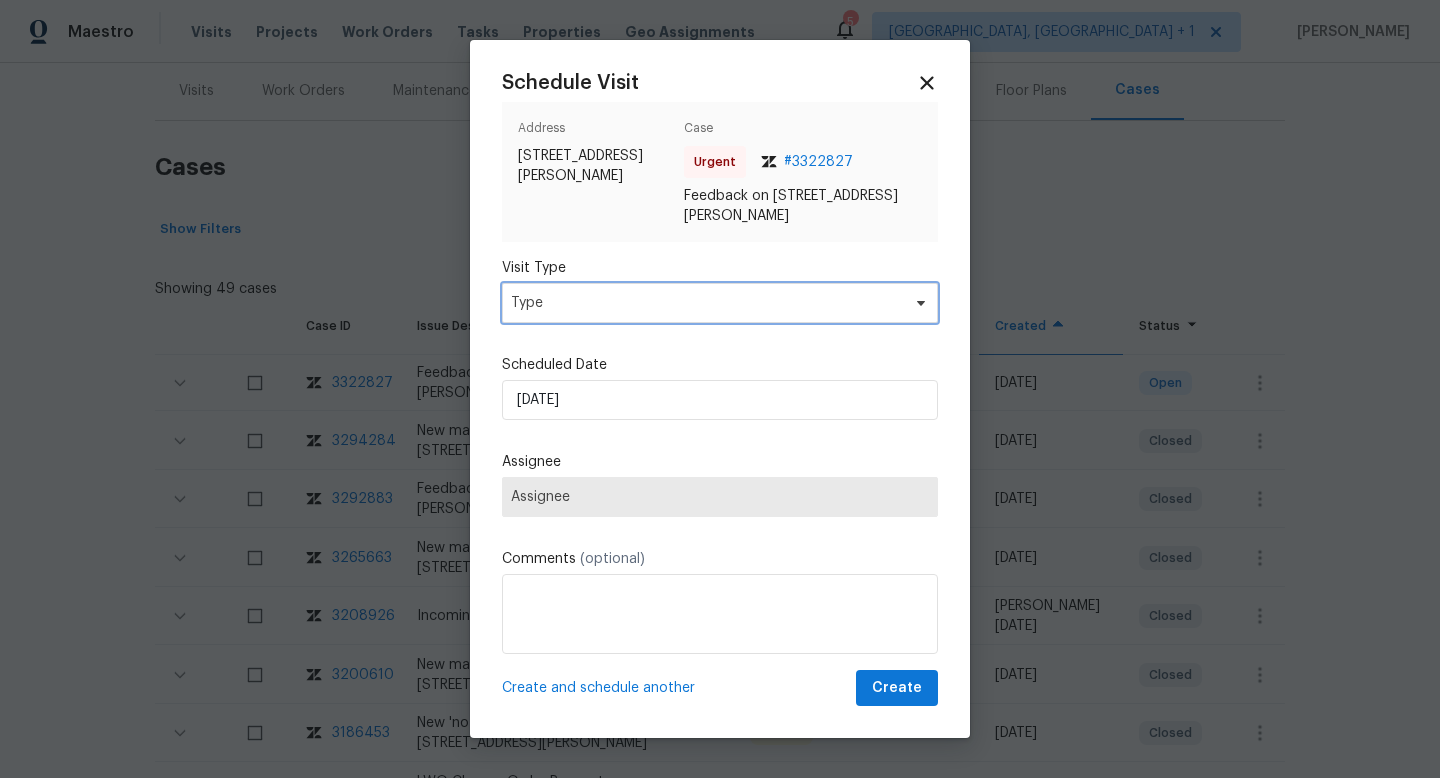 click on "Type" at bounding box center [705, 303] 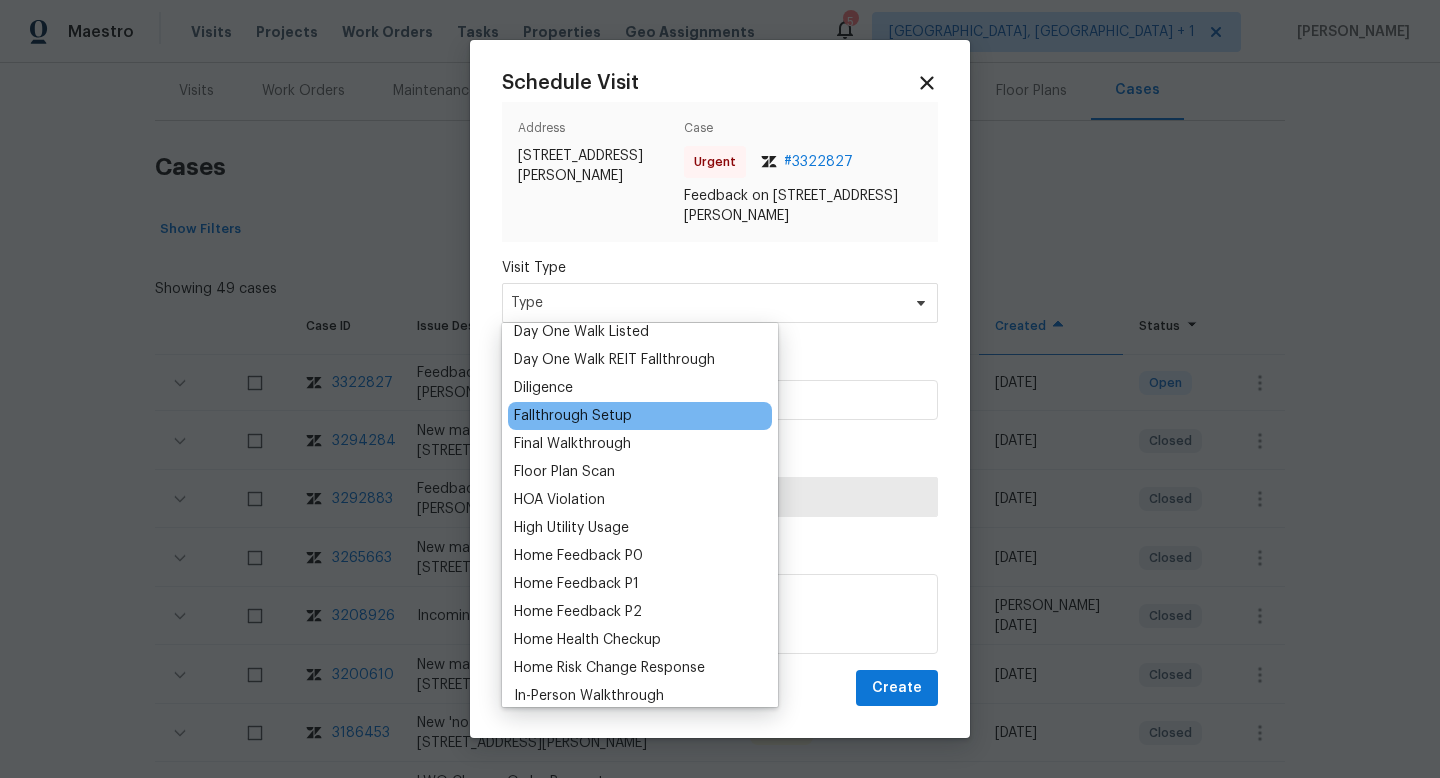 scroll, scrollTop: 527, scrollLeft: 0, axis: vertical 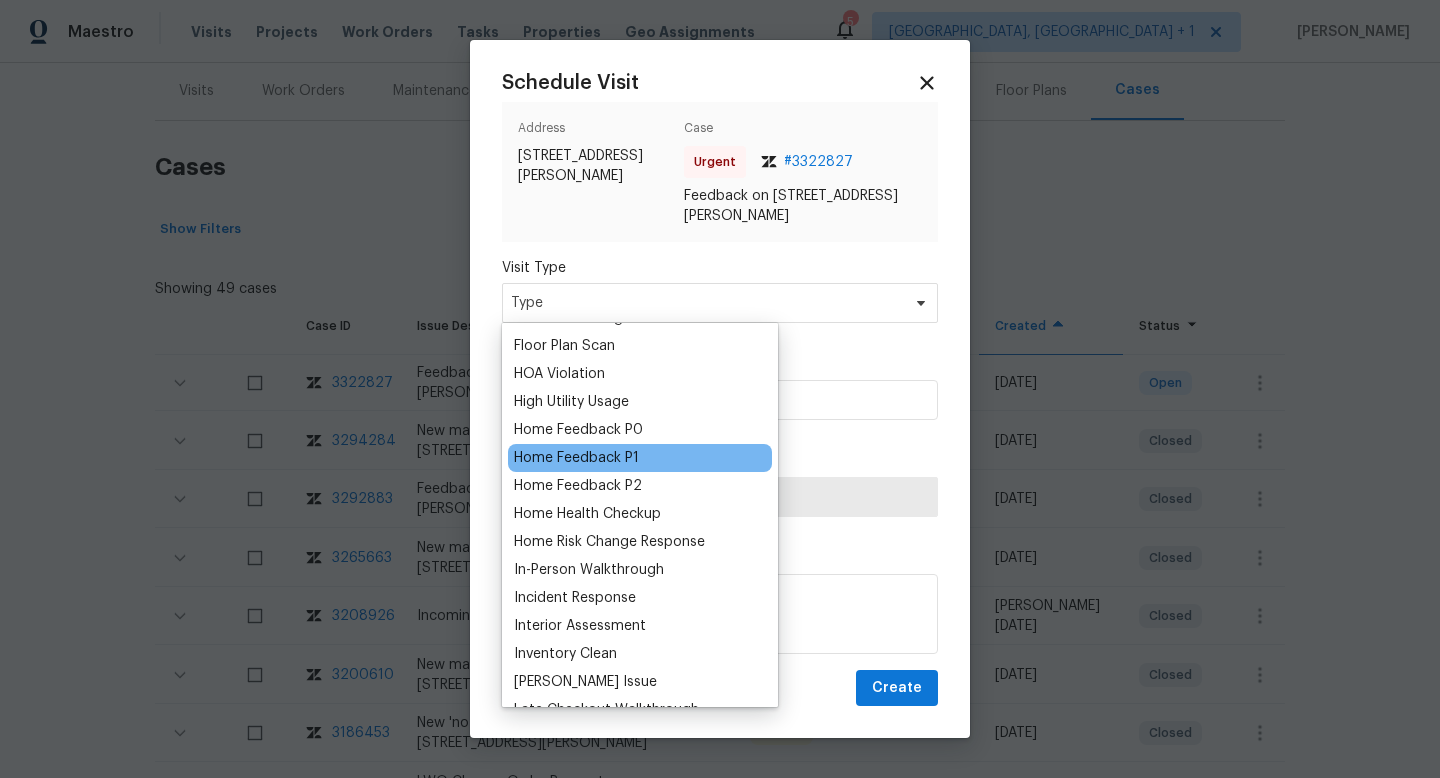 click on "Home Feedback P1" at bounding box center (576, 458) 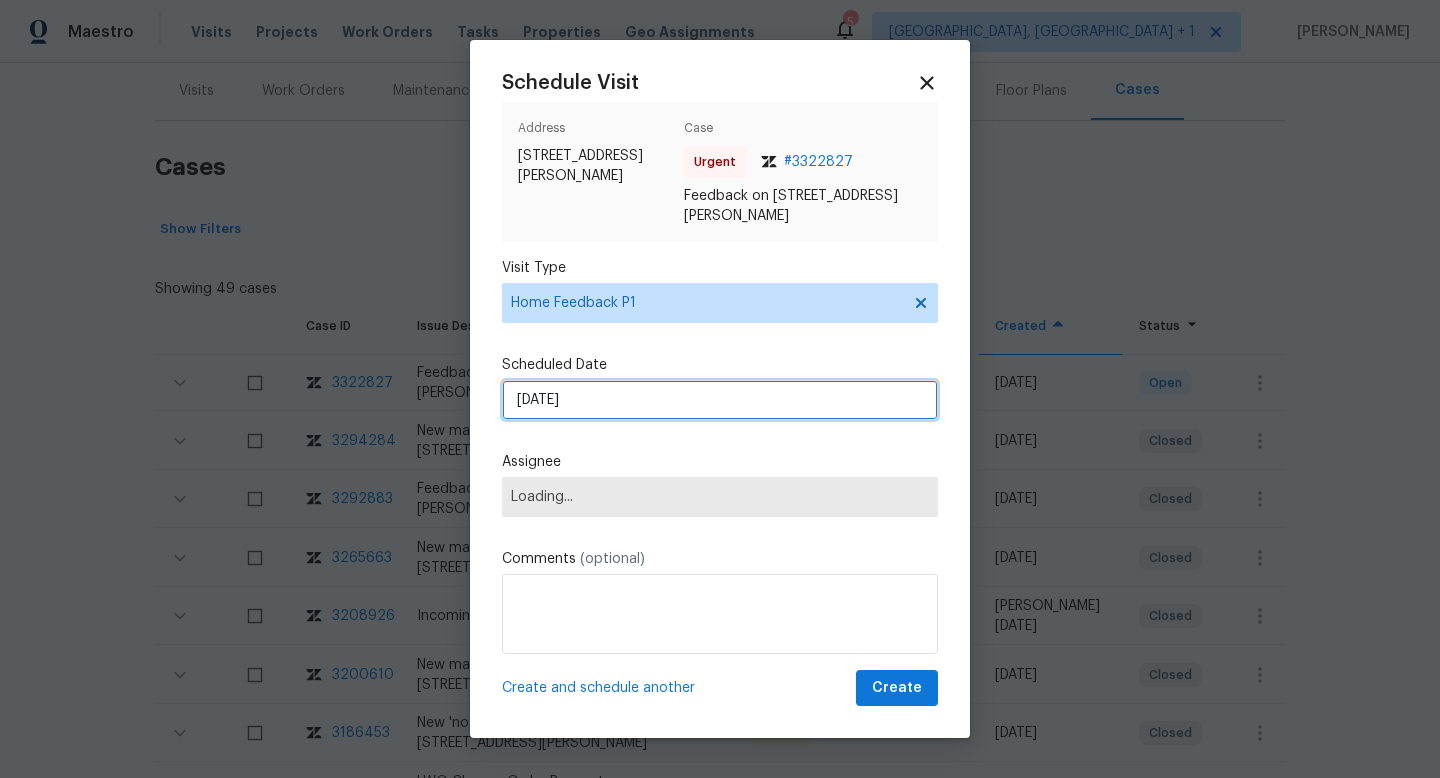 click on "[DATE]" at bounding box center (720, 400) 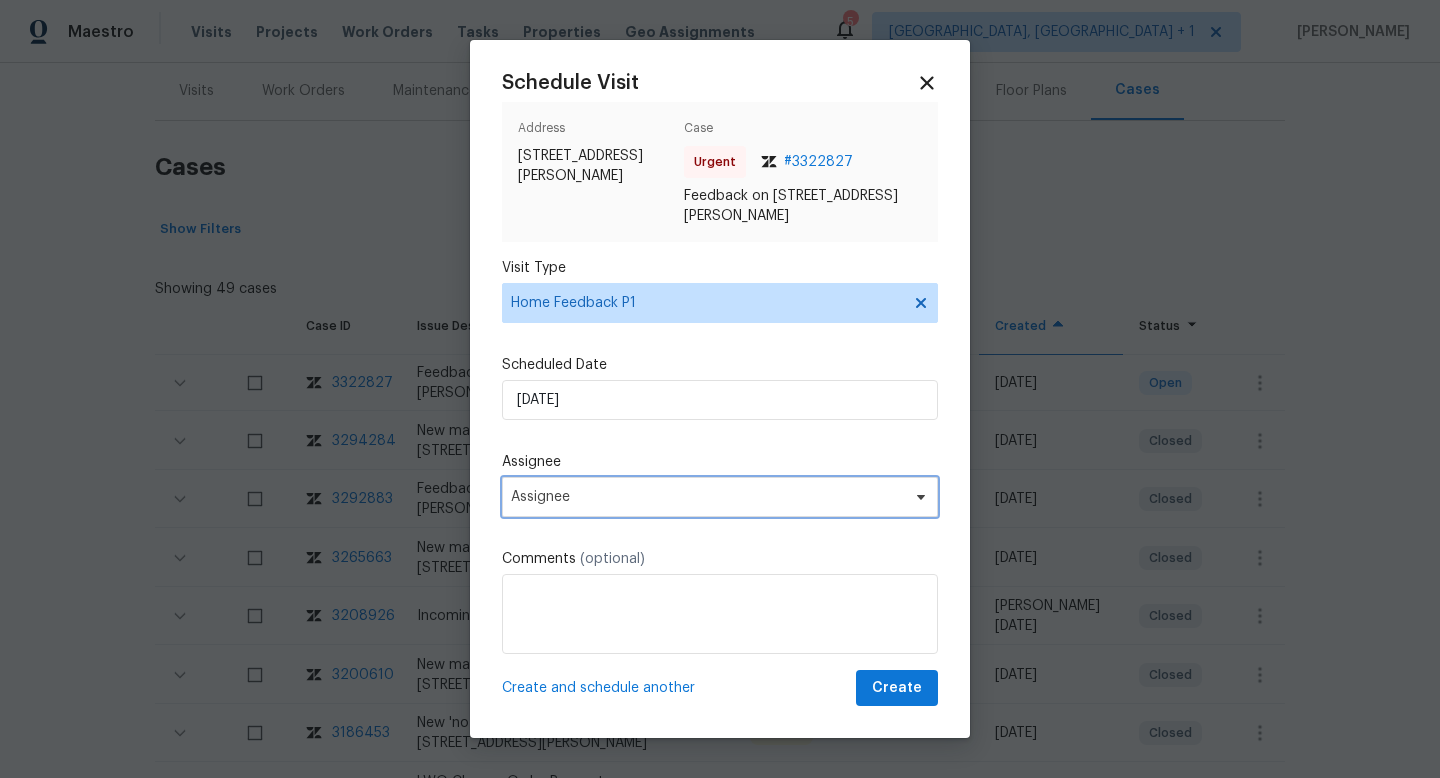 click on "Assignee" at bounding box center [707, 497] 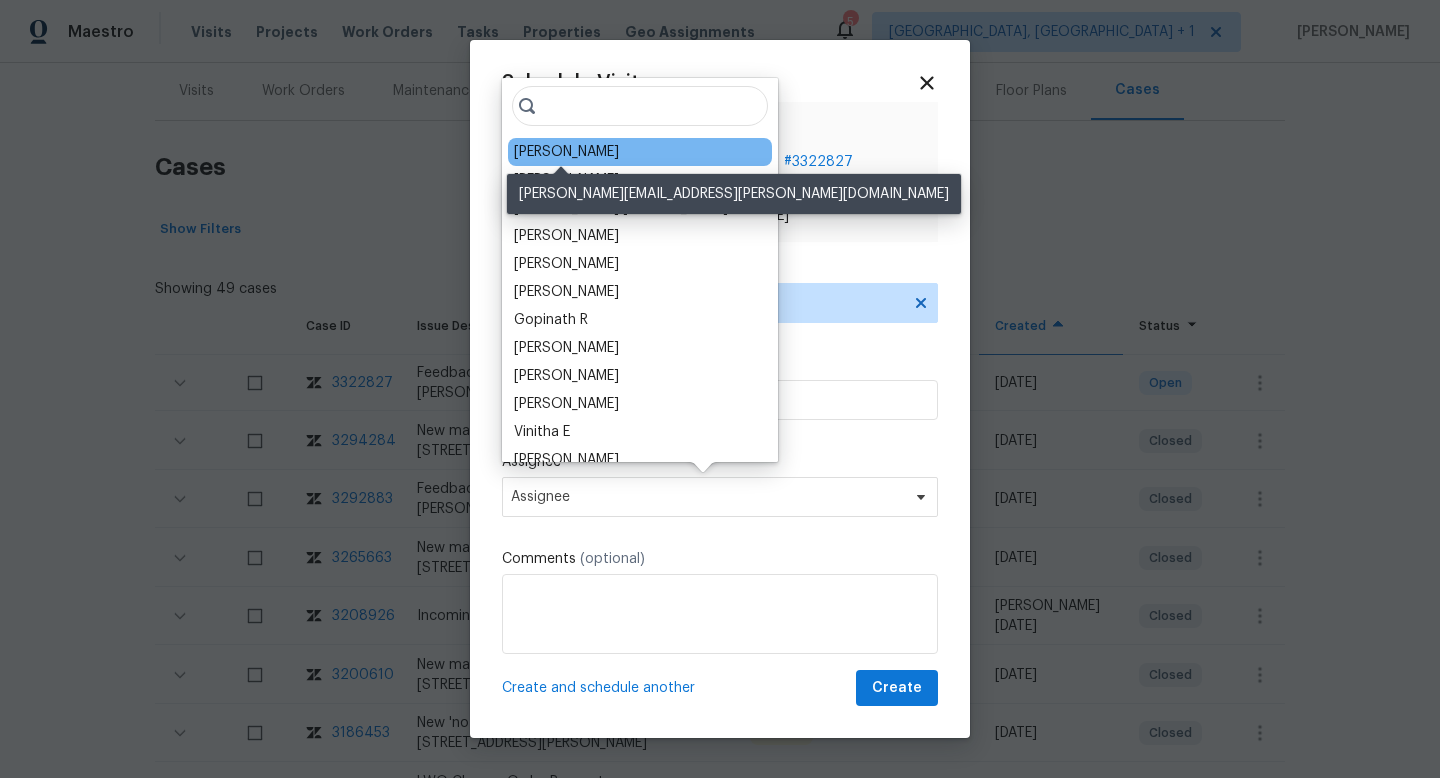 click on "[PERSON_NAME]" at bounding box center [566, 152] 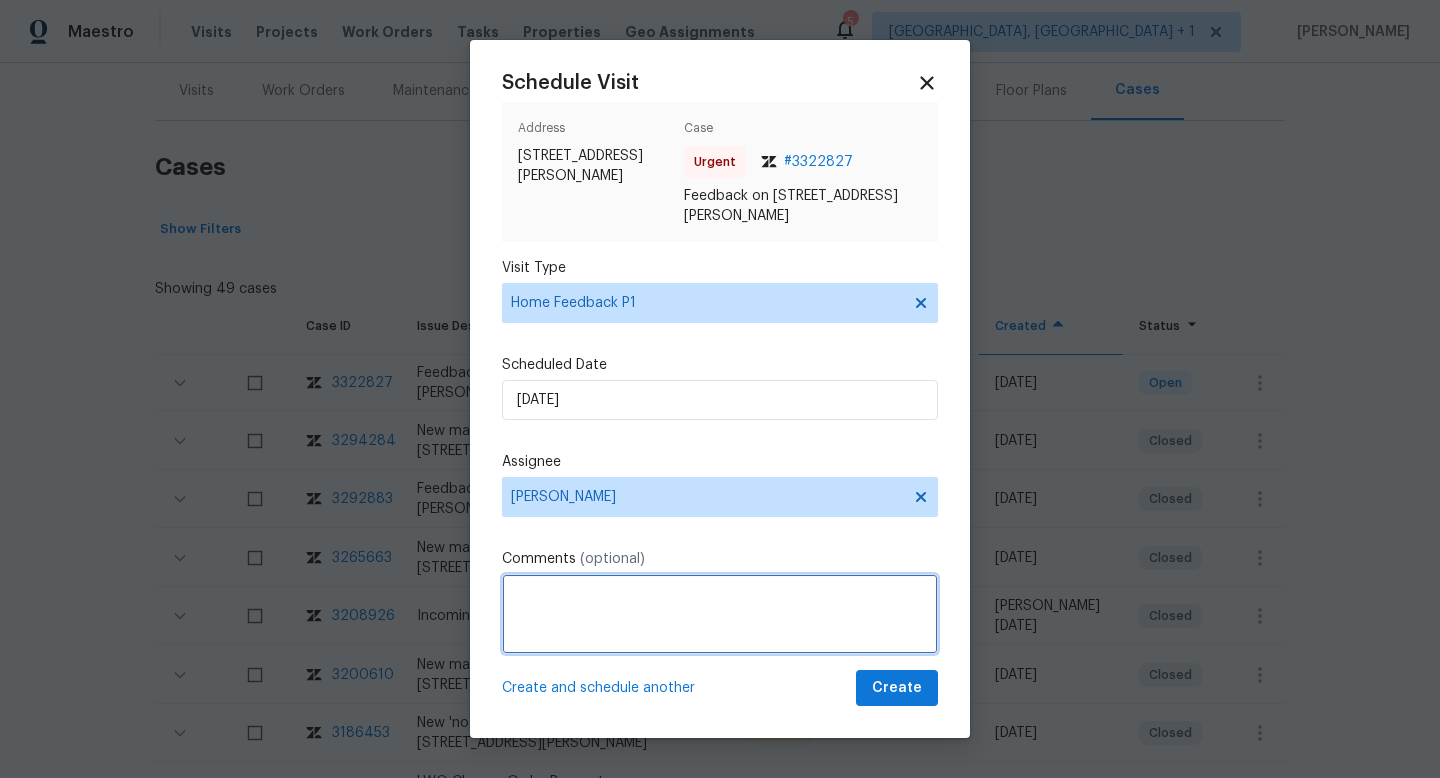 click at bounding box center (720, 614) 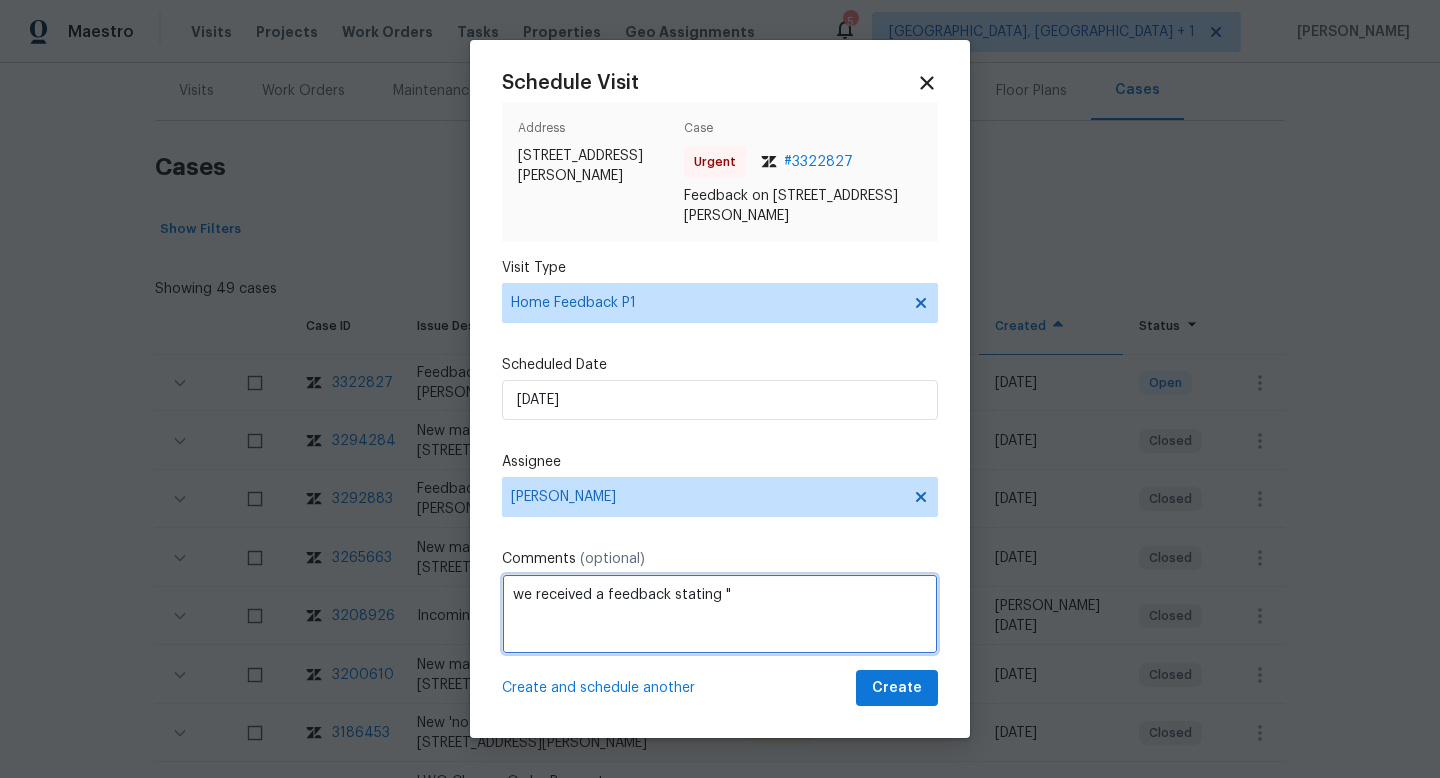 paste on "t had a bad smell to it, the windows needed to be cleaned and one of the windows are broken." 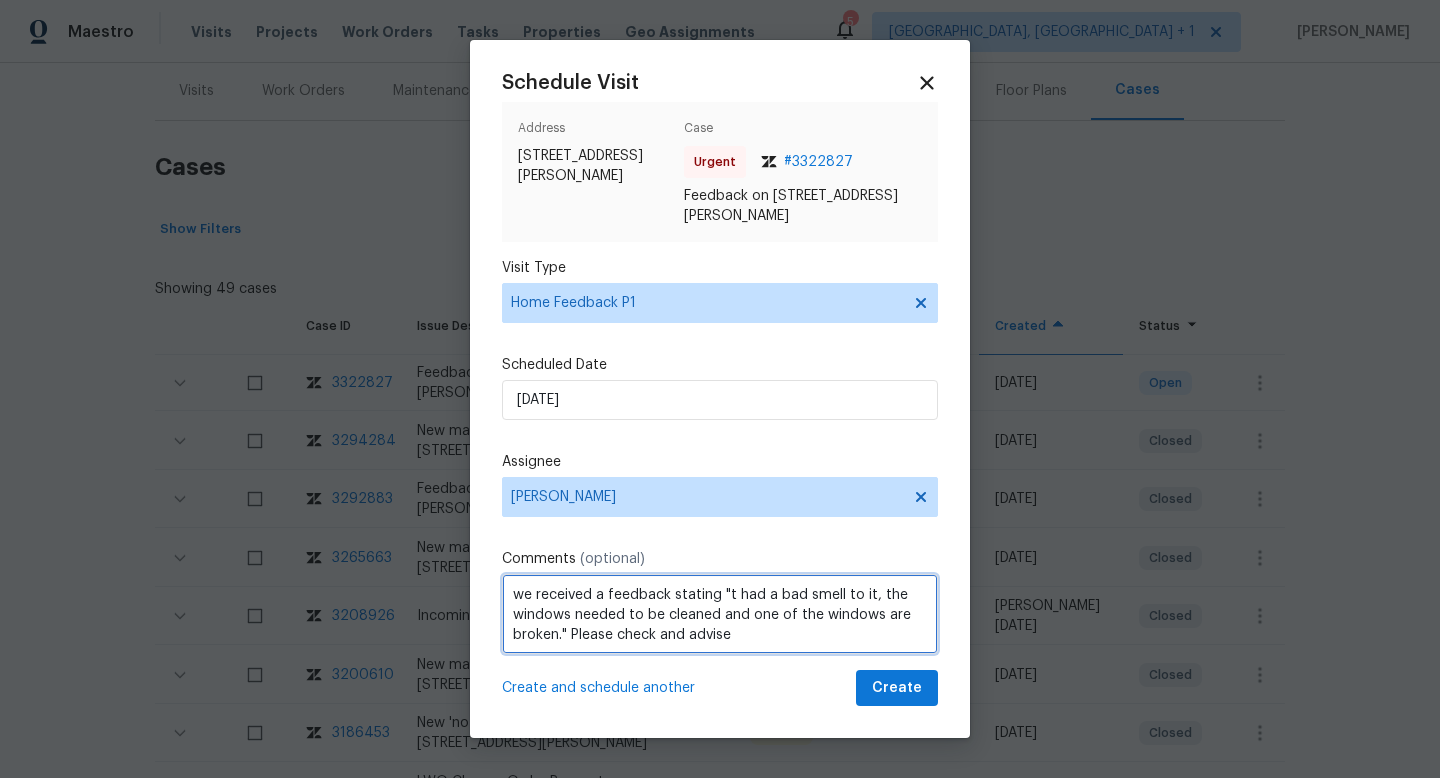 scroll, scrollTop: 9, scrollLeft: 0, axis: vertical 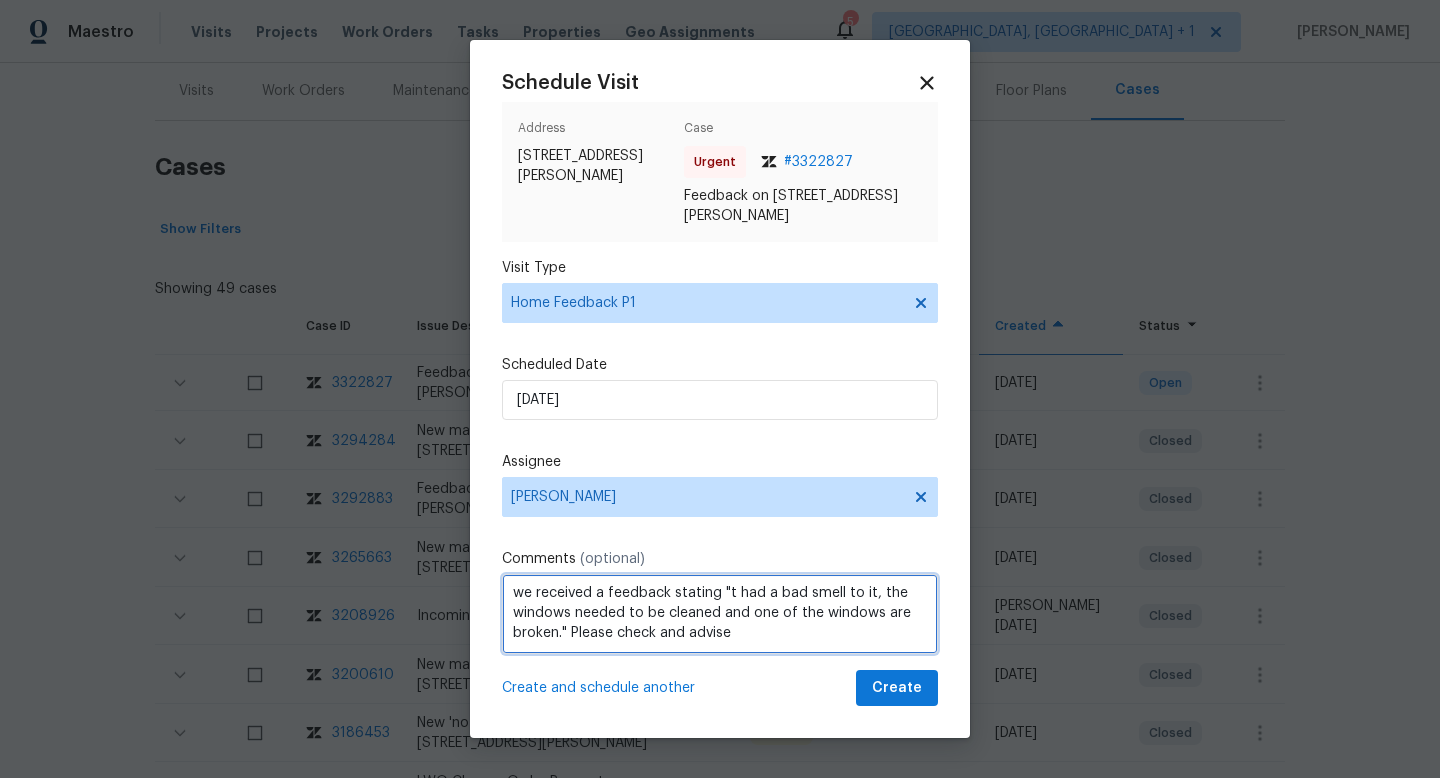 type on "we received a feedback stating "t had a bad smell to it, the windows needed to be cleaned and one of the windows are broken." Please check and advise" 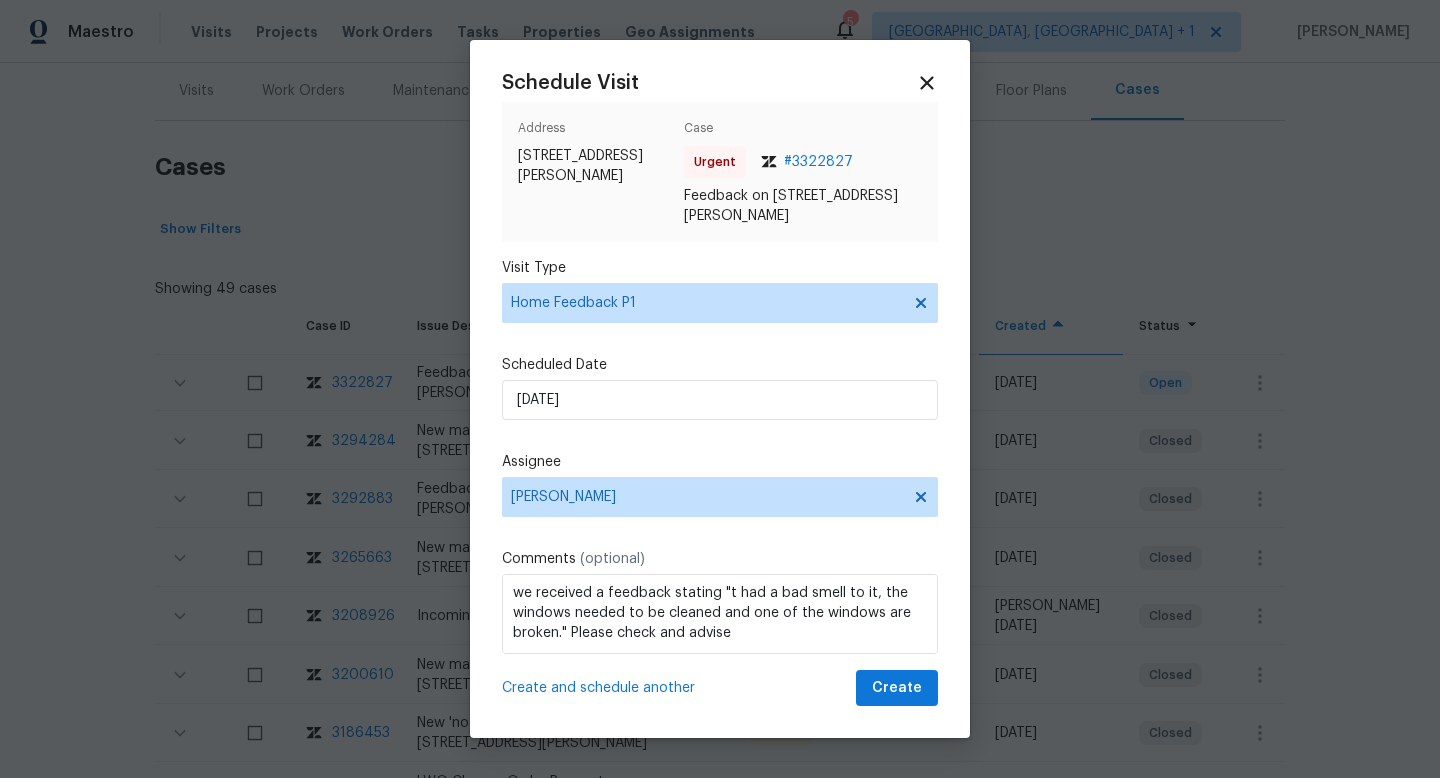 click on "Schedule Visit Address [STREET_ADDRESS][PERSON_NAME] Case Urgent # 3322827 Feedback on [STREET_ADDRESS][PERSON_NAME] Visit Type   Home Feedback P1 Scheduled Date   [DATE] Assignee   [PERSON_NAME] Comments   (optional) we received a feedback stating "t had a bad smell to it, the windows needed to be cleaned and one of the windows are broken." Please check and advise
Create and schedule another Create" at bounding box center [720, 389] 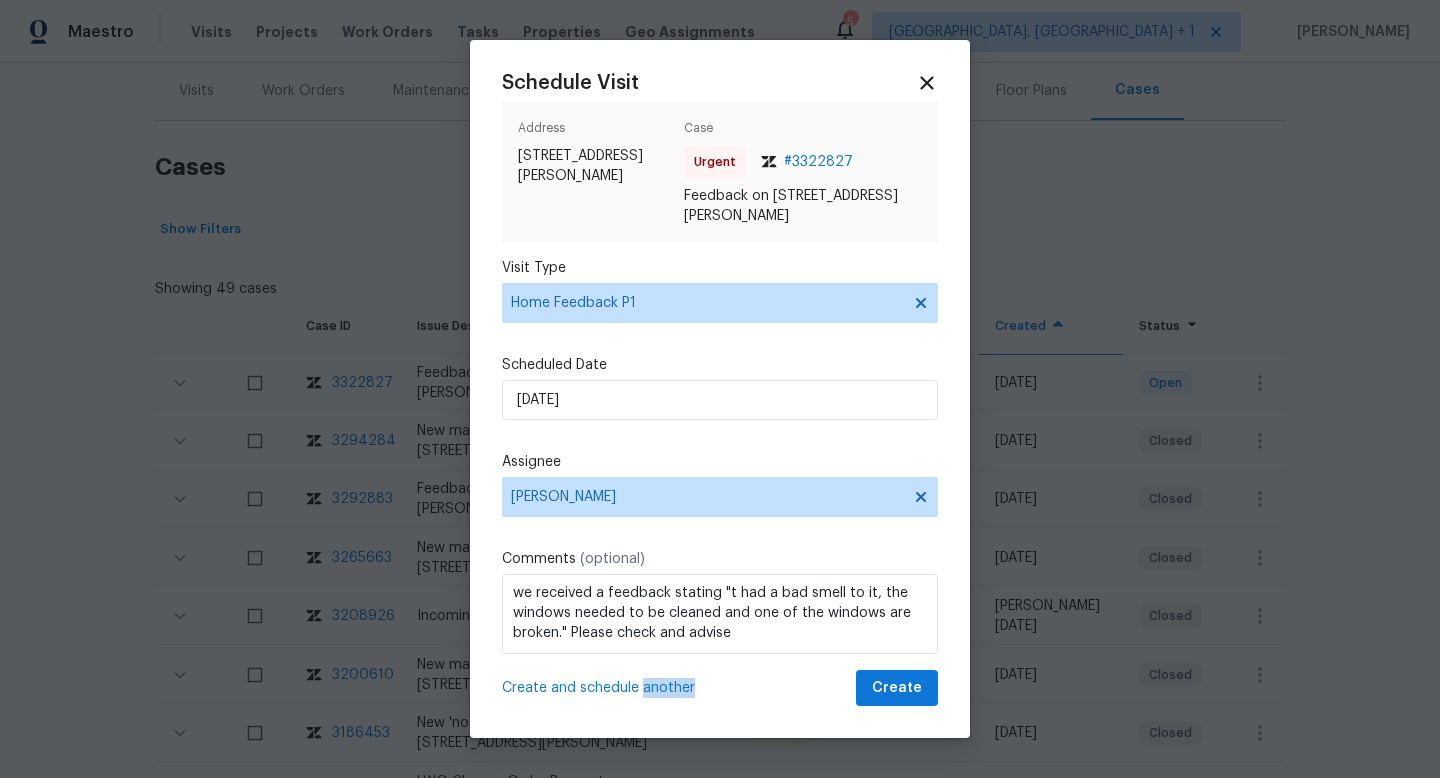 click on "Schedule Visit Address [STREET_ADDRESS][PERSON_NAME] Case Urgent # 3322827 Feedback on [STREET_ADDRESS][PERSON_NAME] Visit Type   Home Feedback P1 Scheduled Date   [DATE] Assignee   [PERSON_NAME] Comments   (optional) we received a feedback stating "t had a bad smell to it, the windows needed to be cleaned and one of the windows are broken." Please check and advise
Create and schedule another Create" at bounding box center [720, 389] 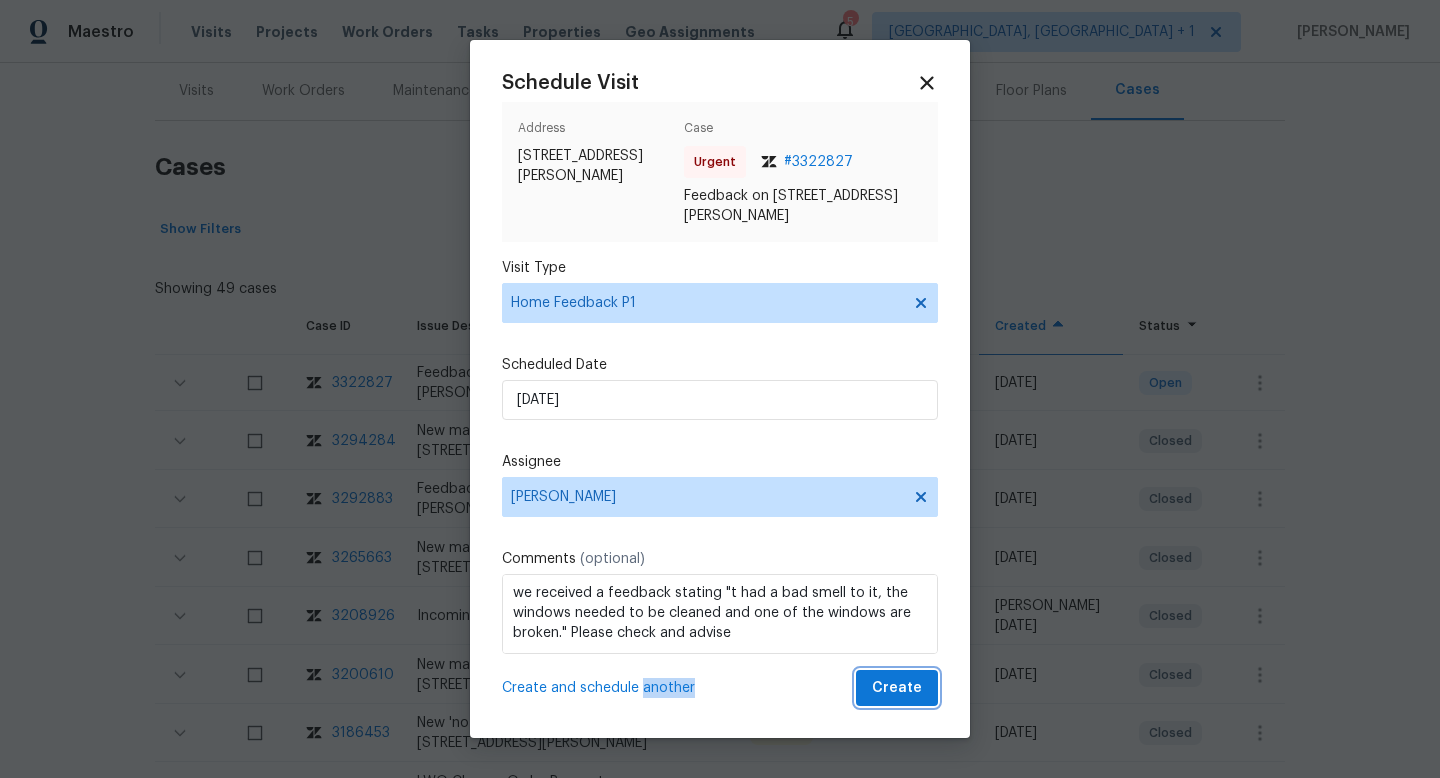 click on "Create" at bounding box center [897, 688] 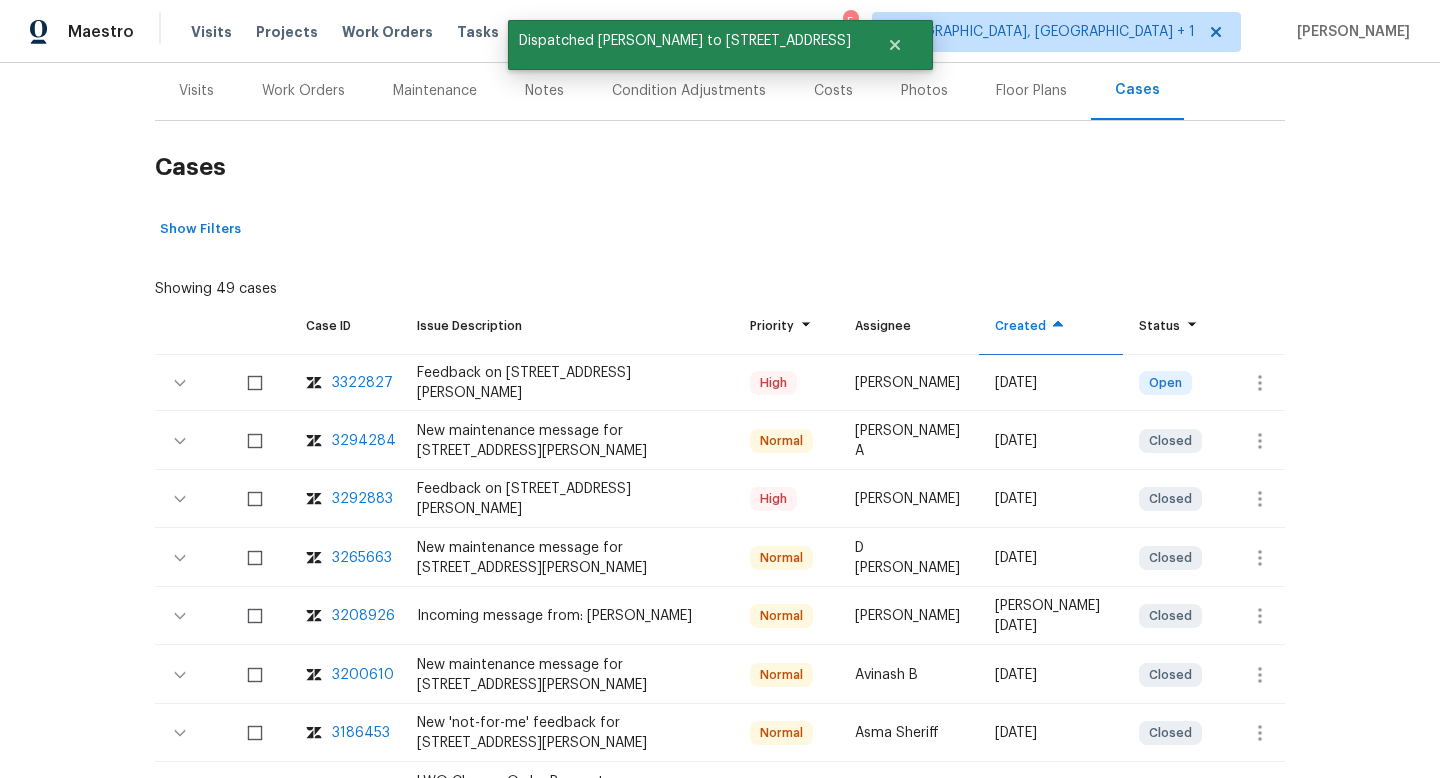 click on "Visits" at bounding box center [196, 91] 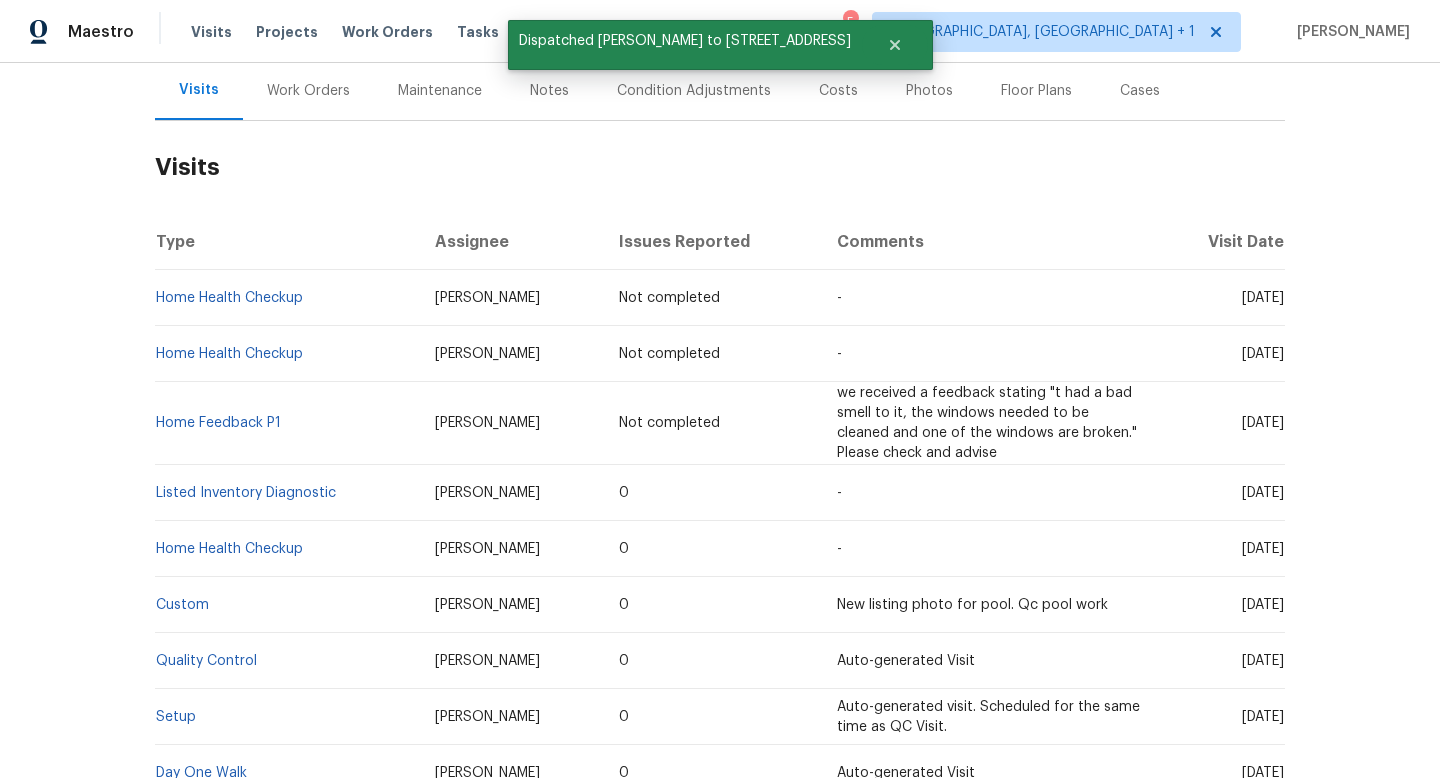 scroll, scrollTop: 241, scrollLeft: 0, axis: vertical 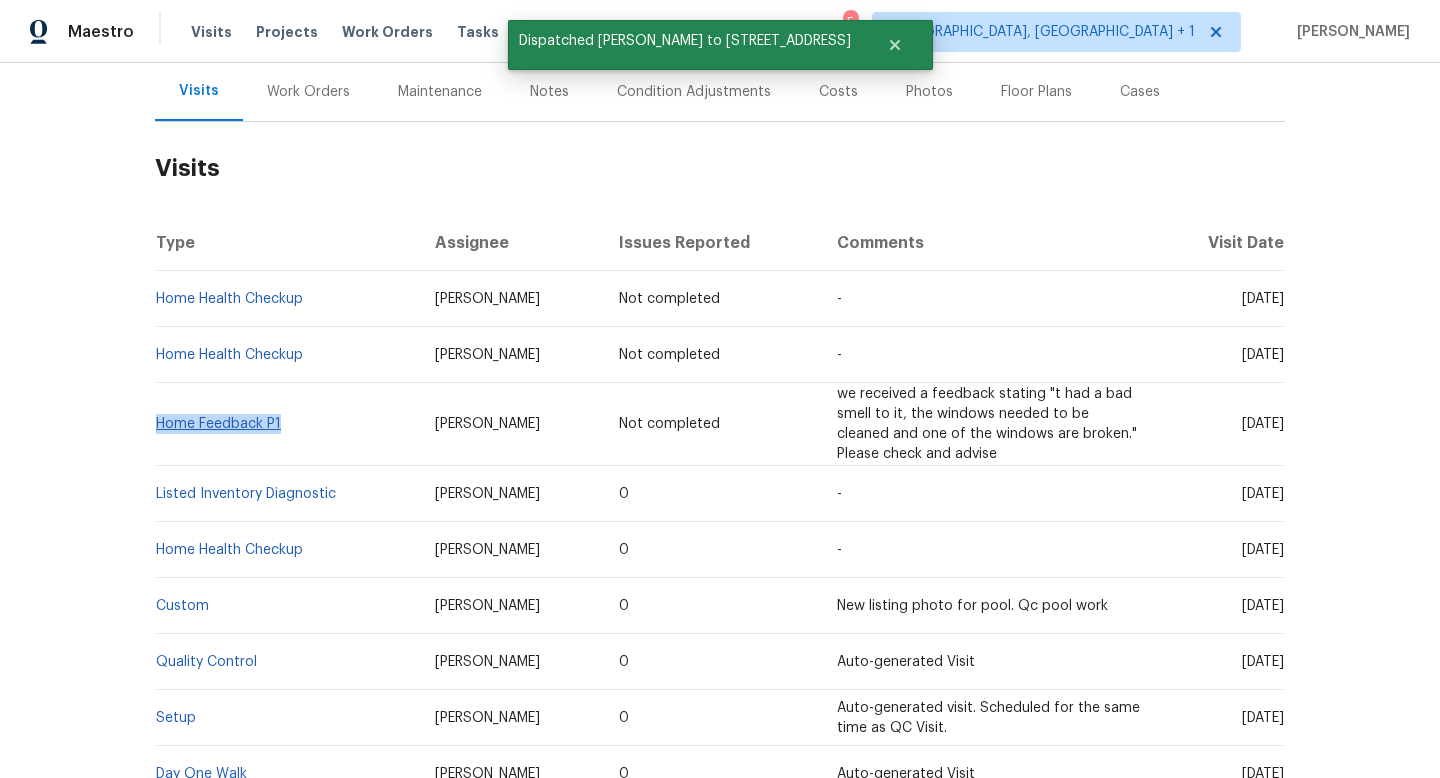 drag, startPoint x: 297, startPoint y: 423, endPoint x: 155, endPoint y: 419, distance: 142.05632 